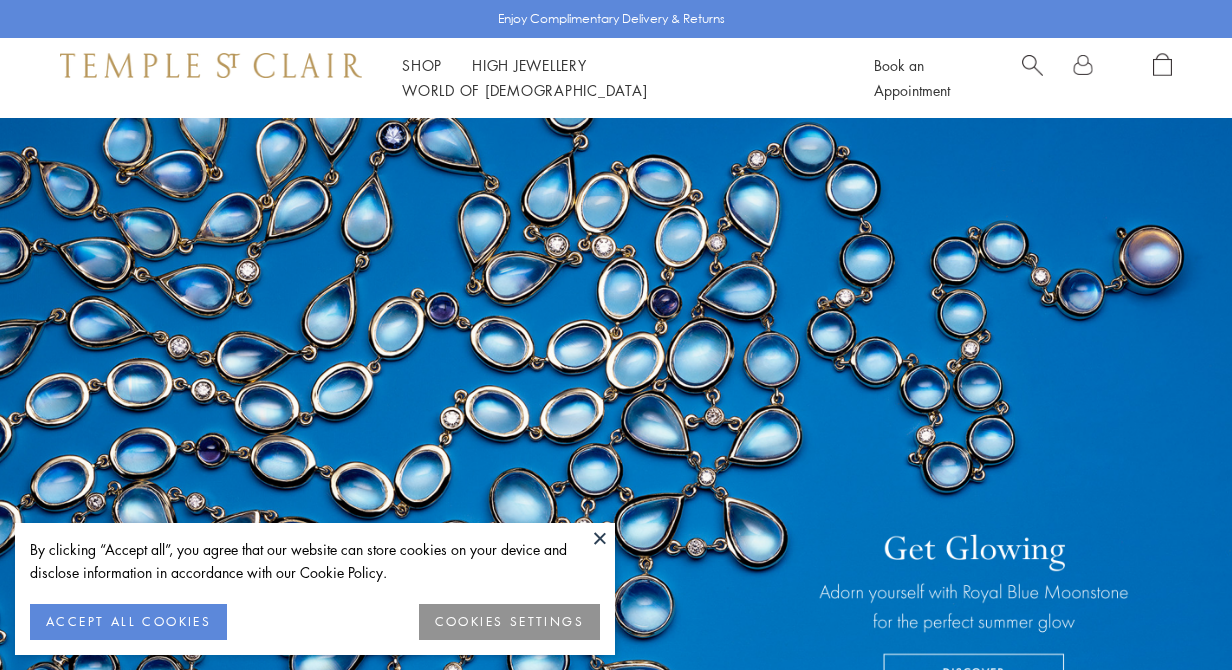 scroll, scrollTop: 0, scrollLeft: 0, axis: both 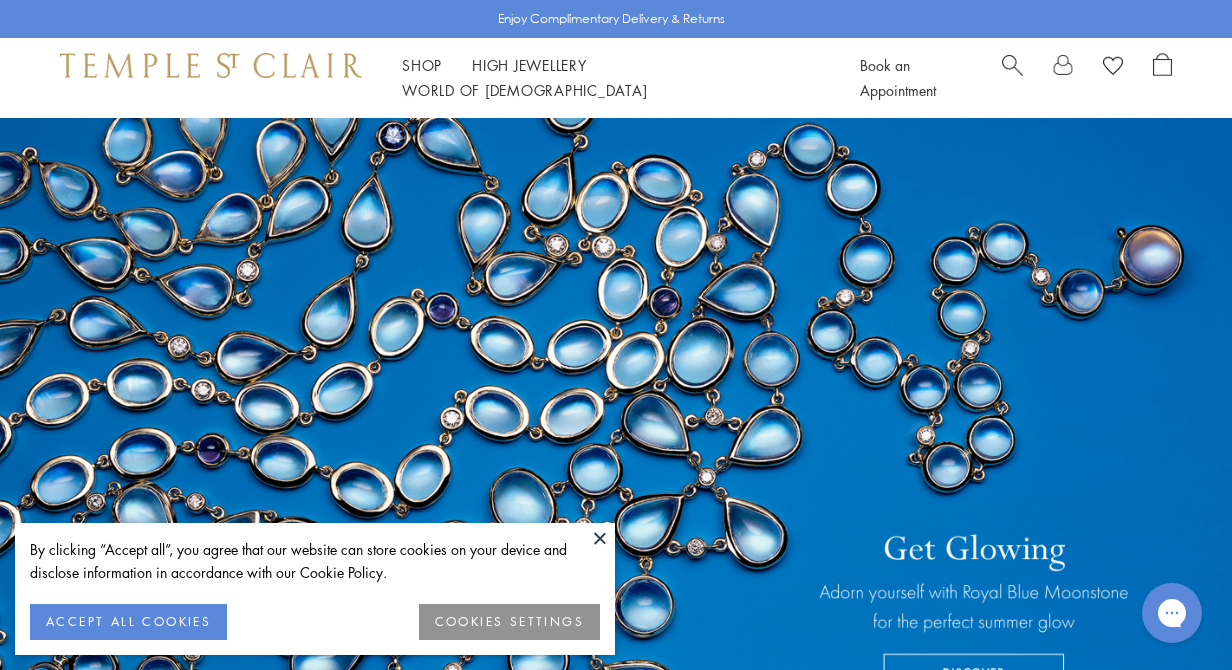 click at bounding box center [600, 538] 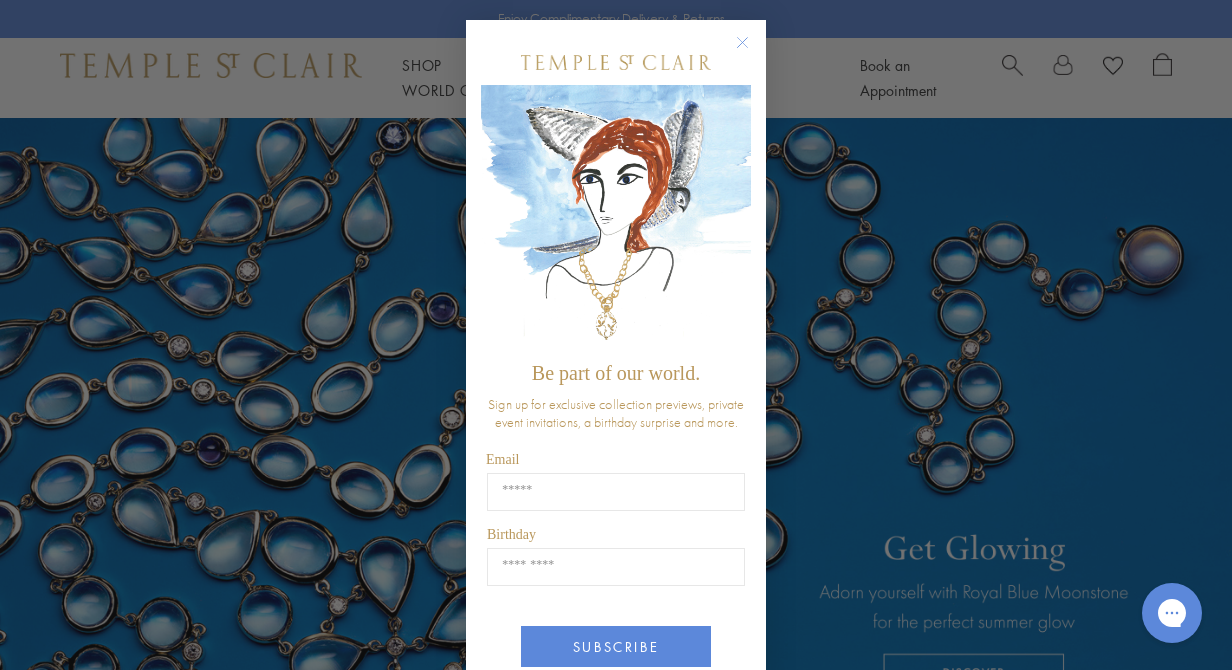 click 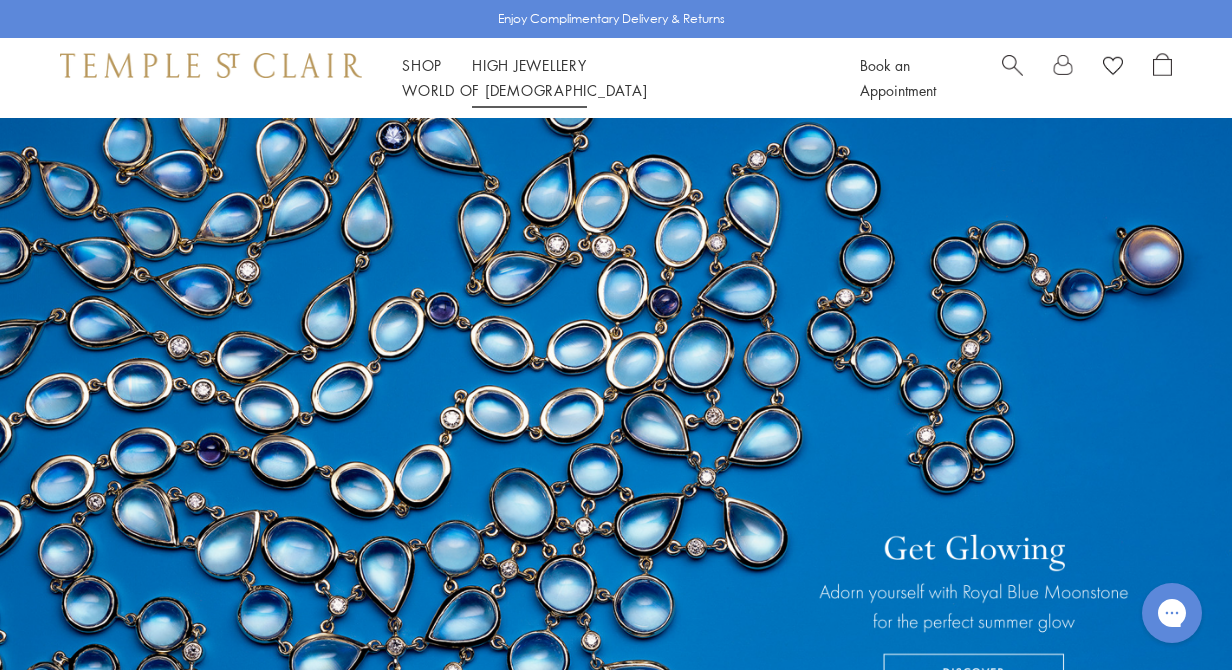 click on "High Jewellery High Jewellery" at bounding box center [529, 65] 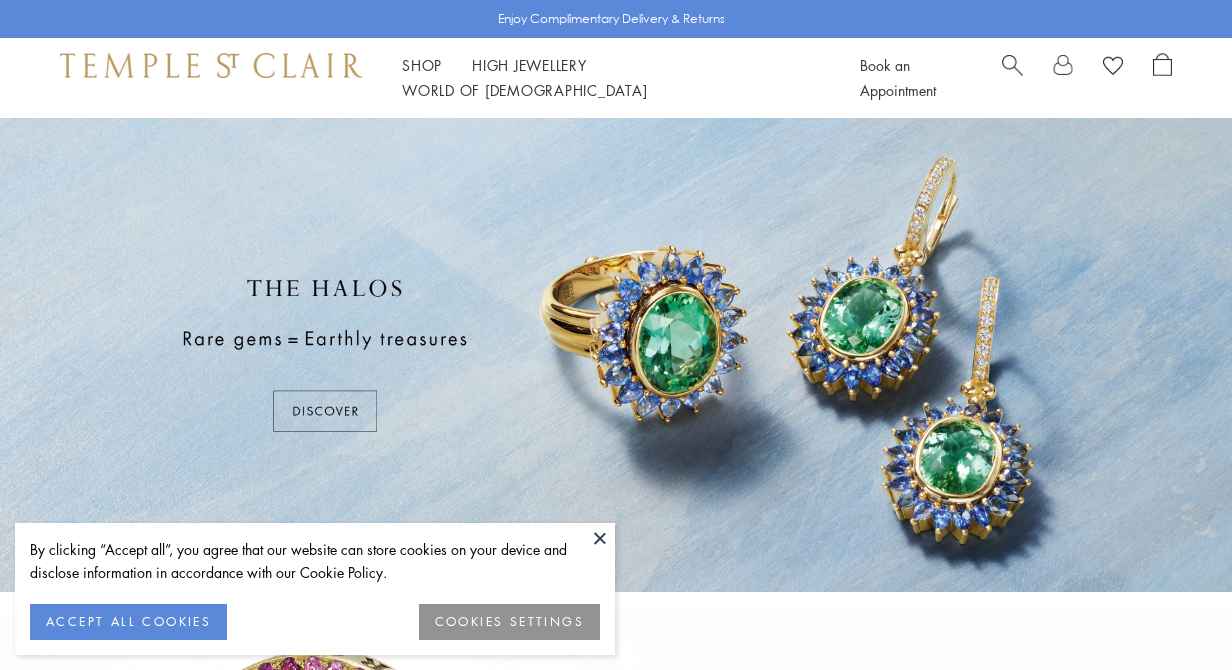 scroll, scrollTop: 0, scrollLeft: 0, axis: both 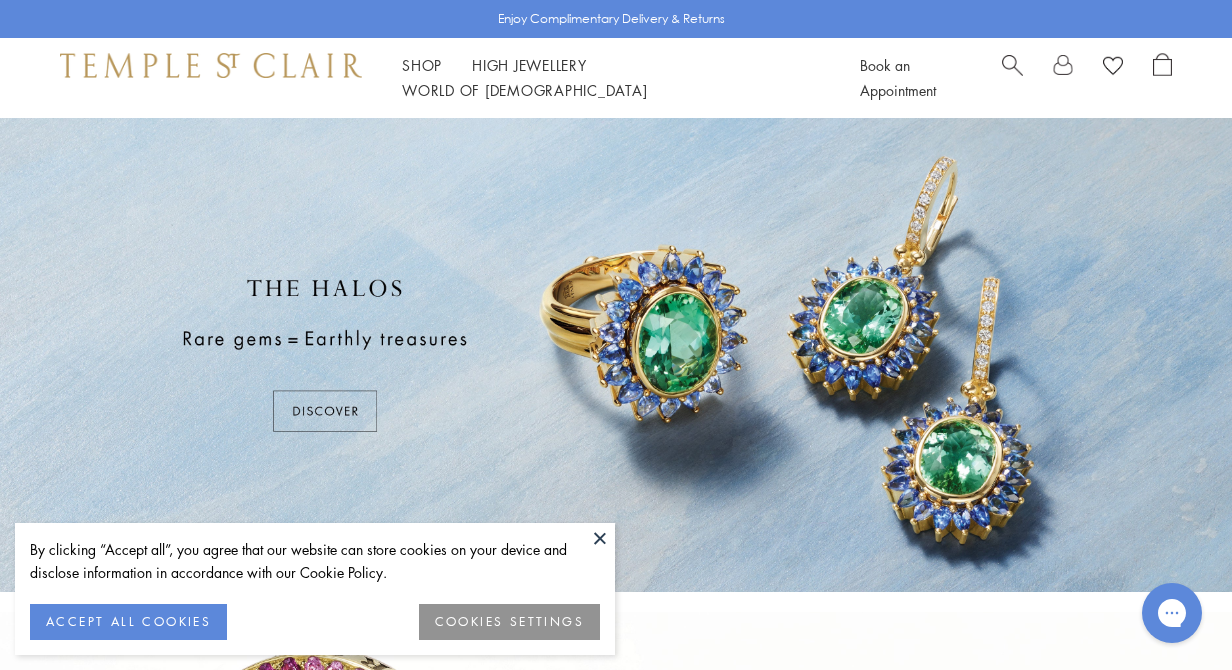 click at bounding box center (600, 538) 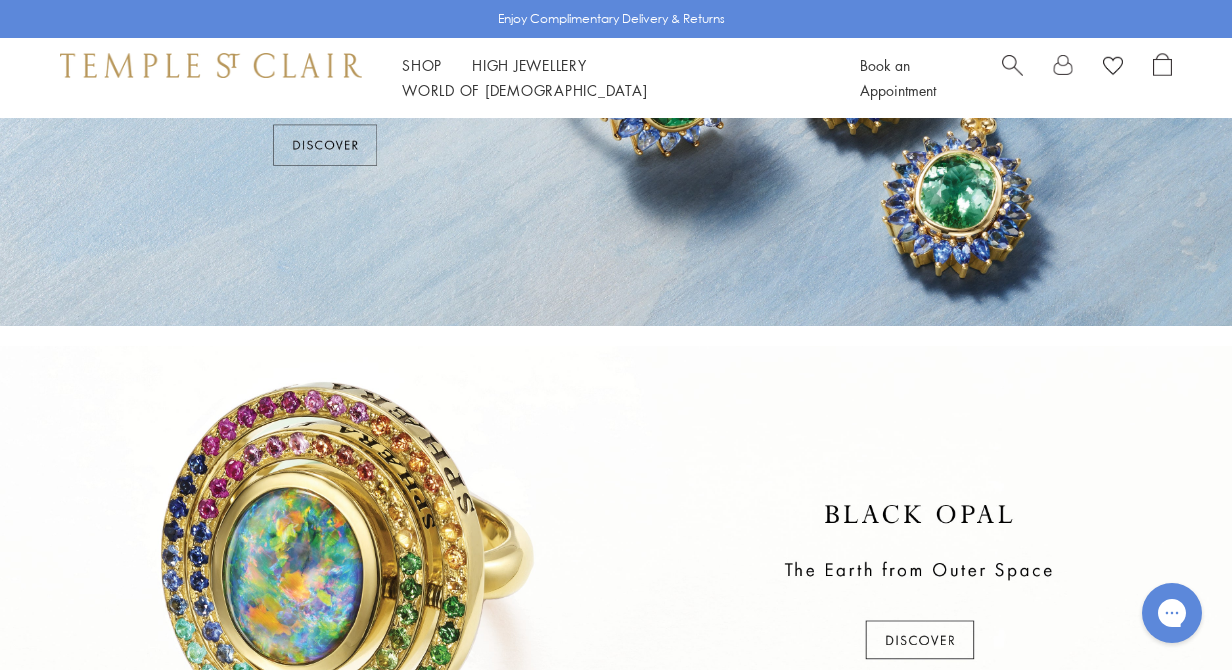 scroll, scrollTop: 263, scrollLeft: 0, axis: vertical 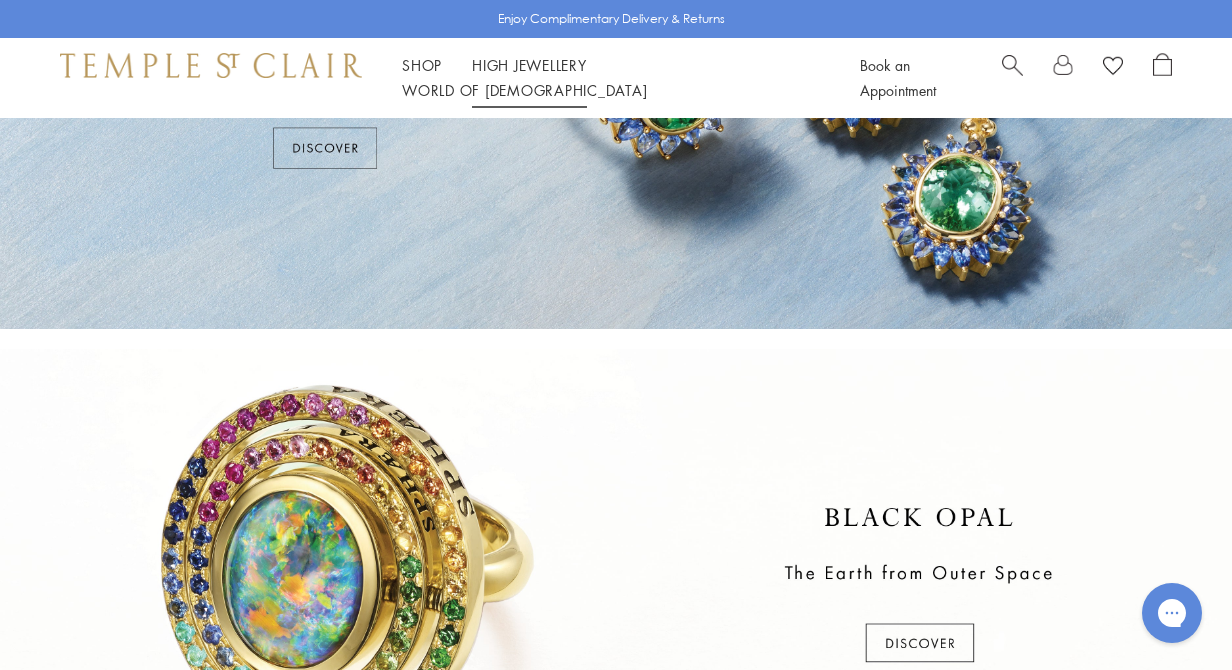 click on "High Jewellery High Jewellery" at bounding box center [529, 65] 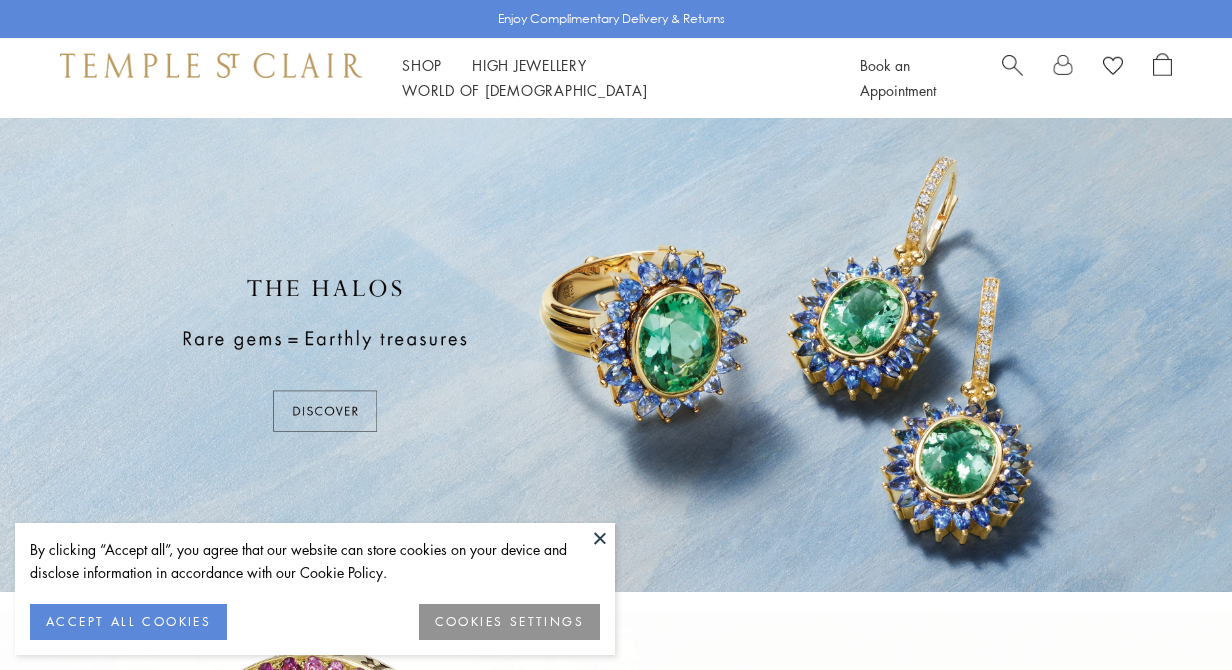 scroll, scrollTop: 0, scrollLeft: 0, axis: both 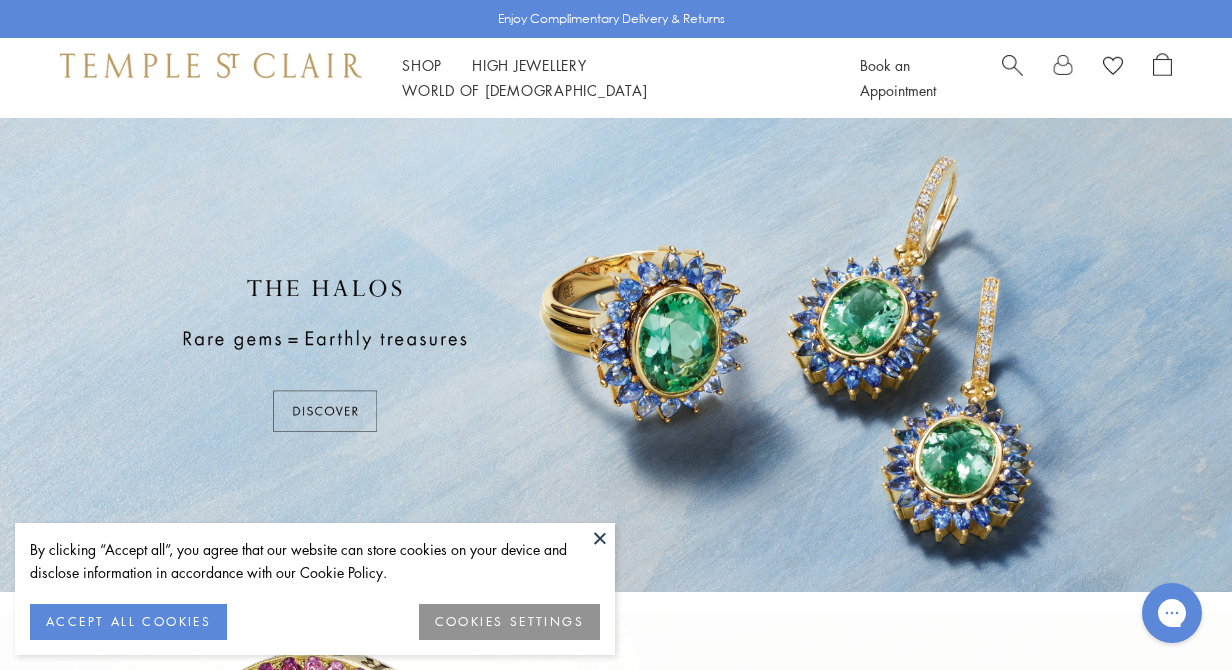 click at bounding box center (600, 538) 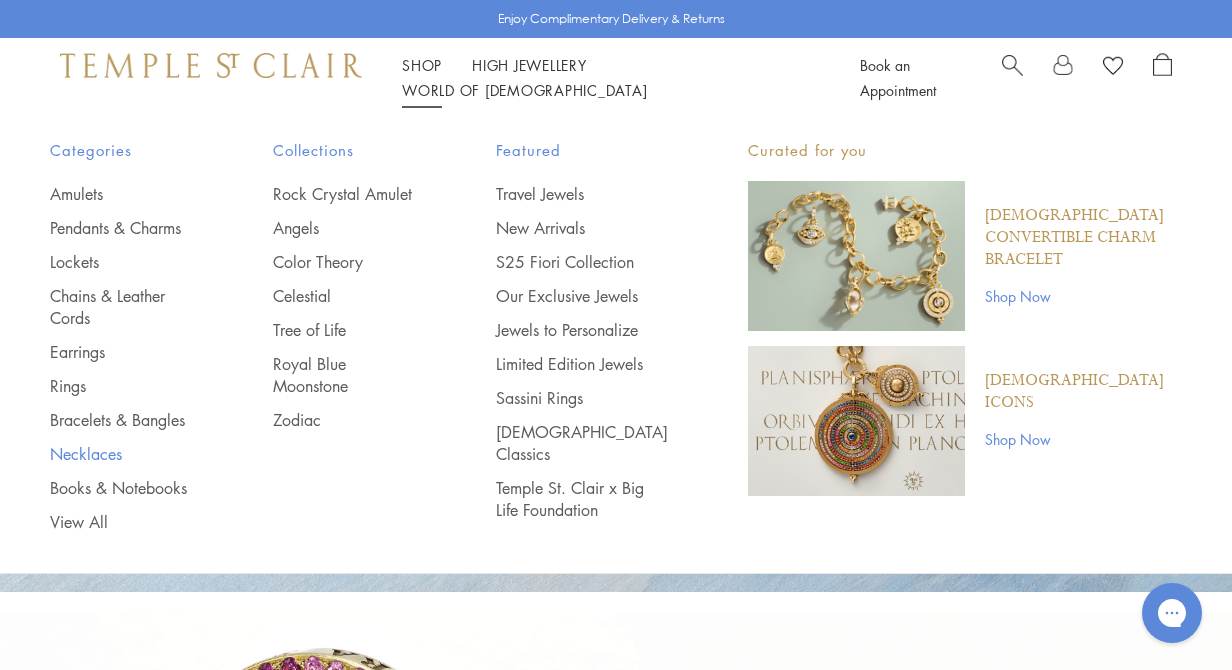 click on "Necklaces" at bounding box center (121, 454) 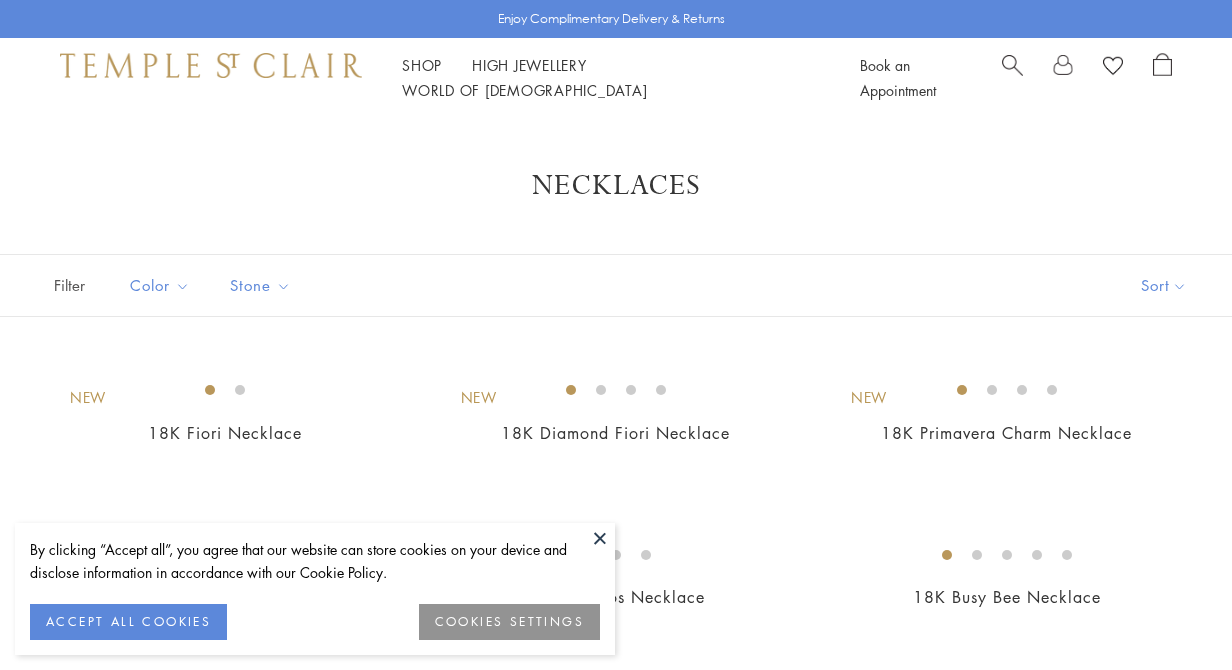 scroll, scrollTop: 0, scrollLeft: 0, axis: both 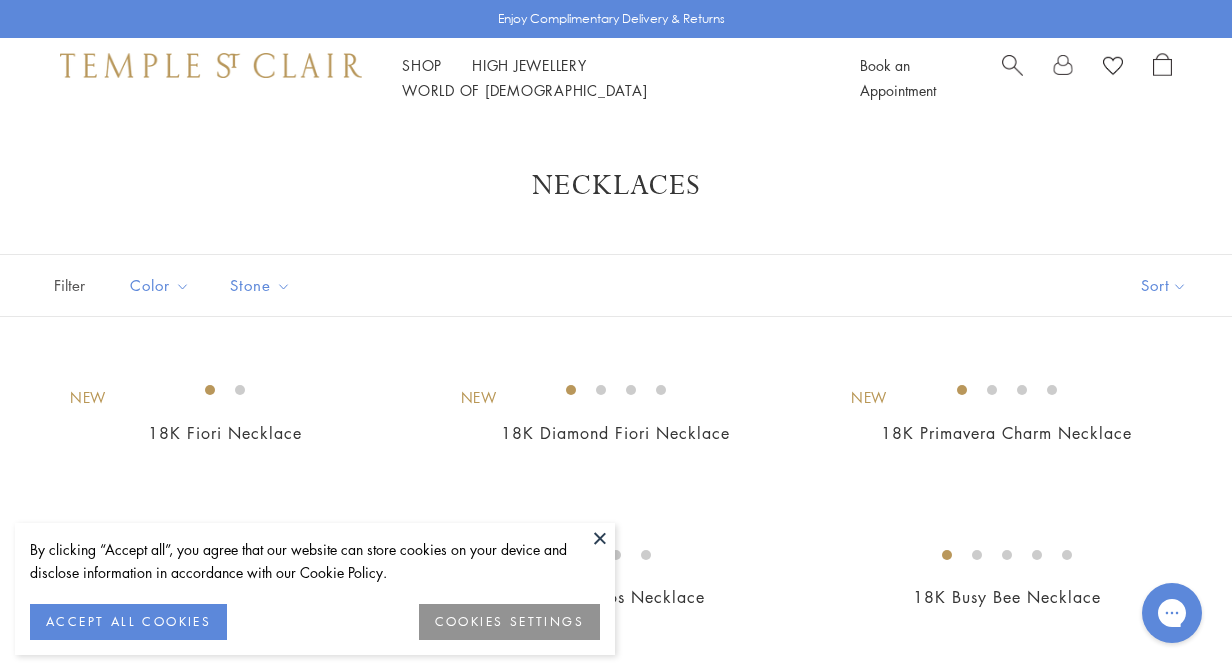 click at bounding box center (600, 538) 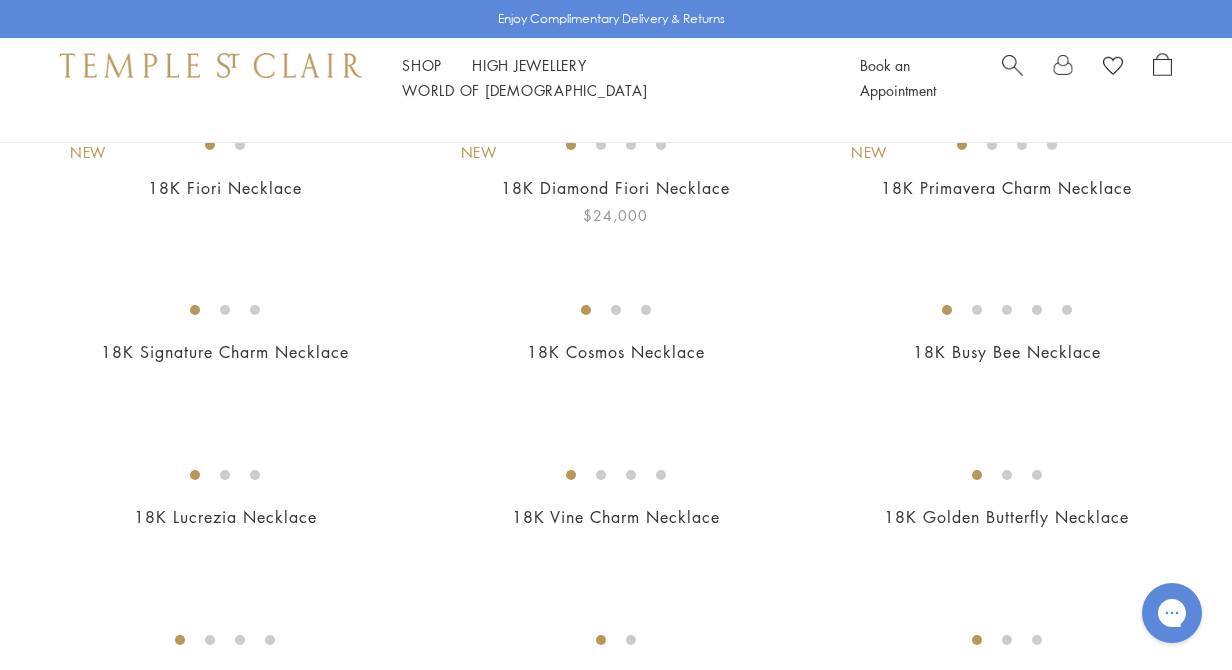 scroll, scrollTop: 245, scrollLeft: 0, axis: vertical 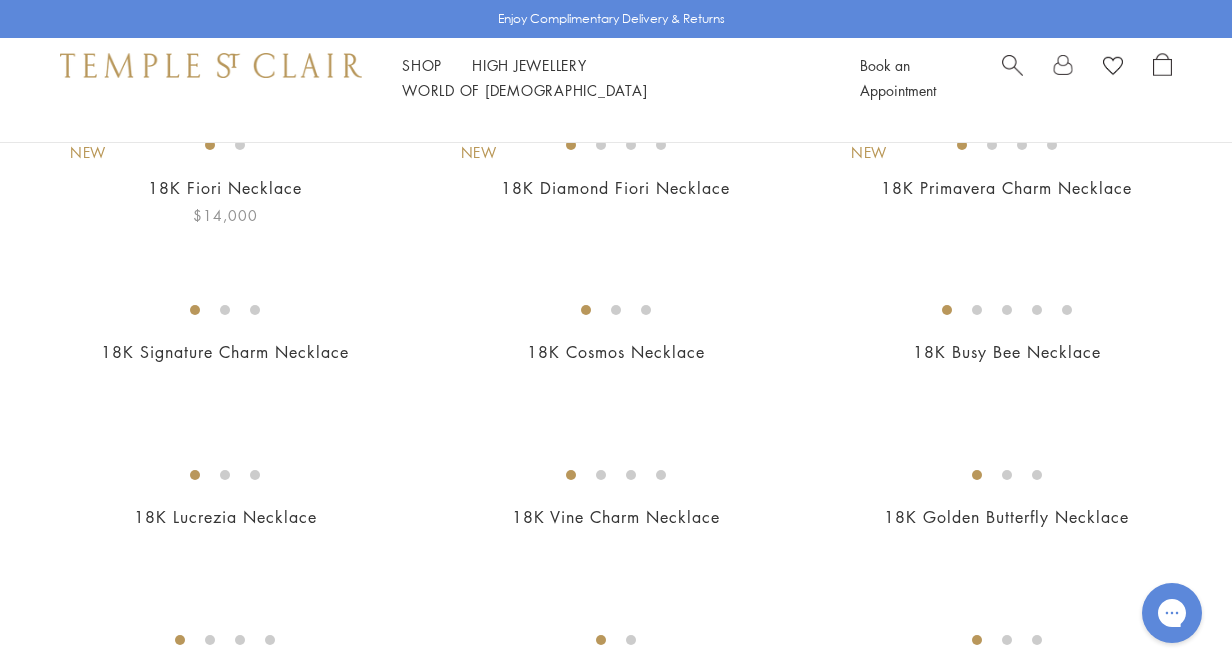 click at bounding box center [0, 0] 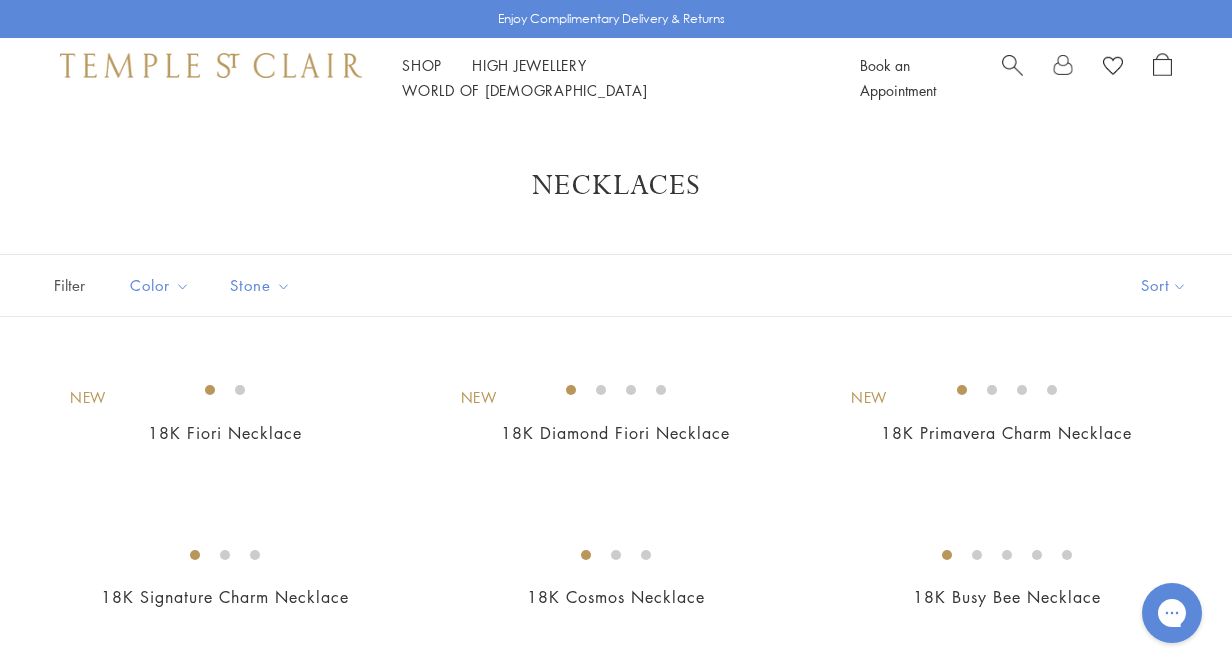 scroll, scrollTop: 0, scrollLeft: 0, axis: both 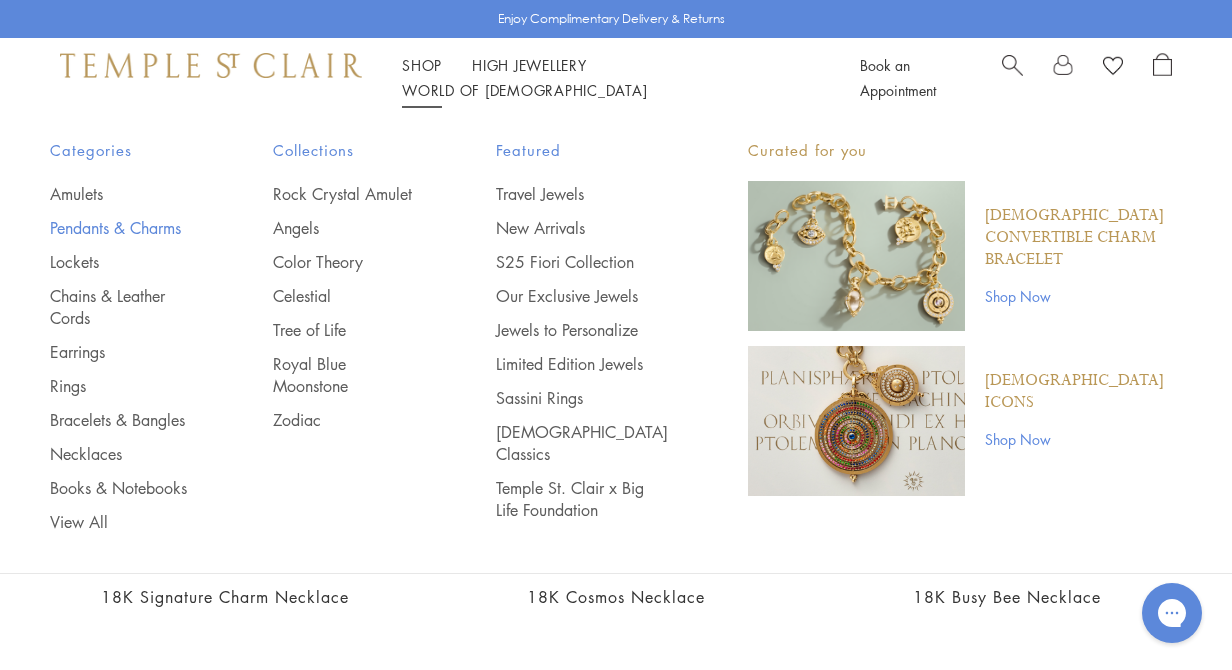 click on "Pendants & Charms" at bounding box center (121, 228) 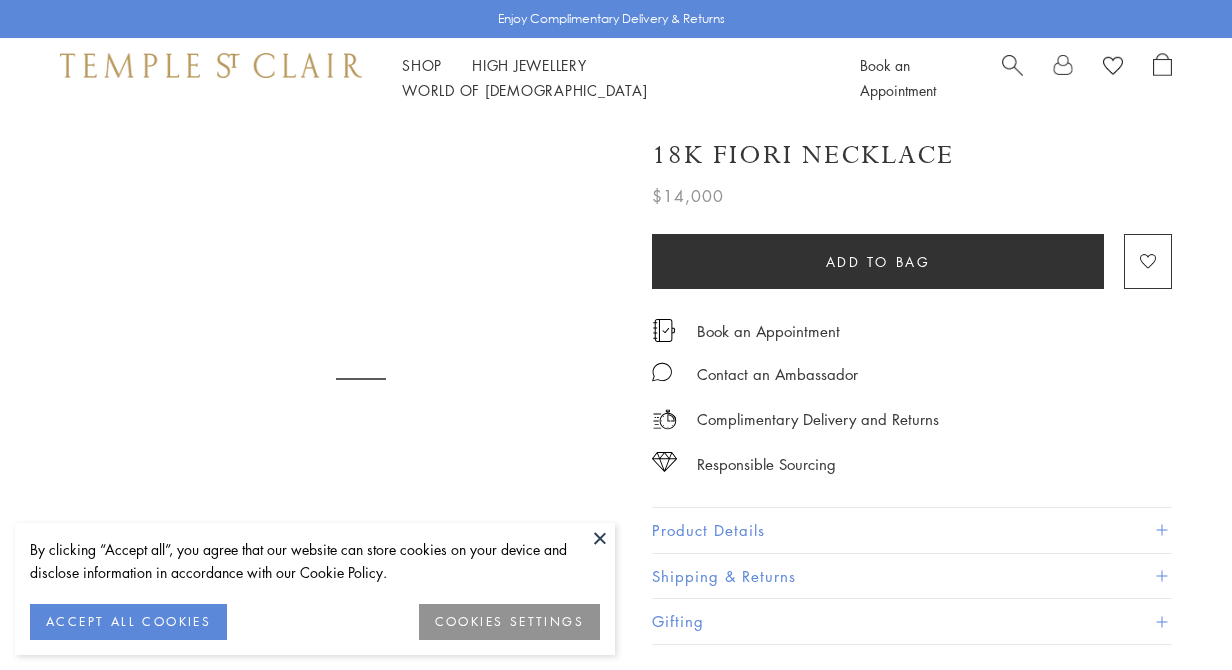 scroll, scrollTop: 0, scrollLeft: 0, axis: both 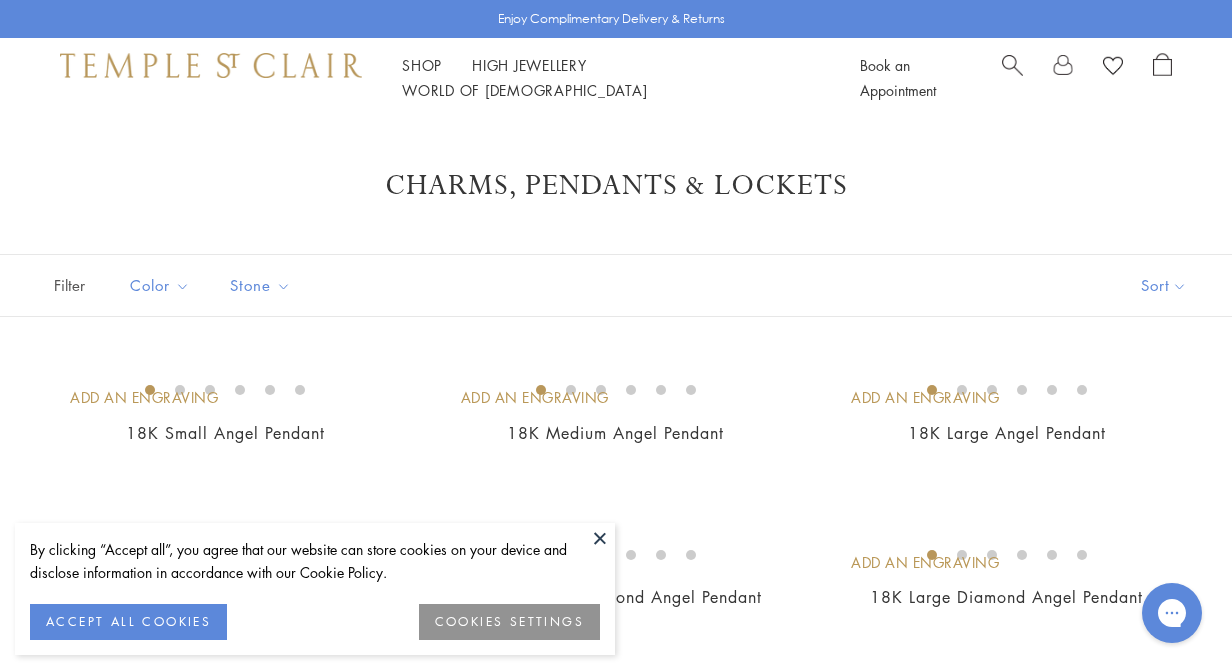 click at bounding box center [600, 538] 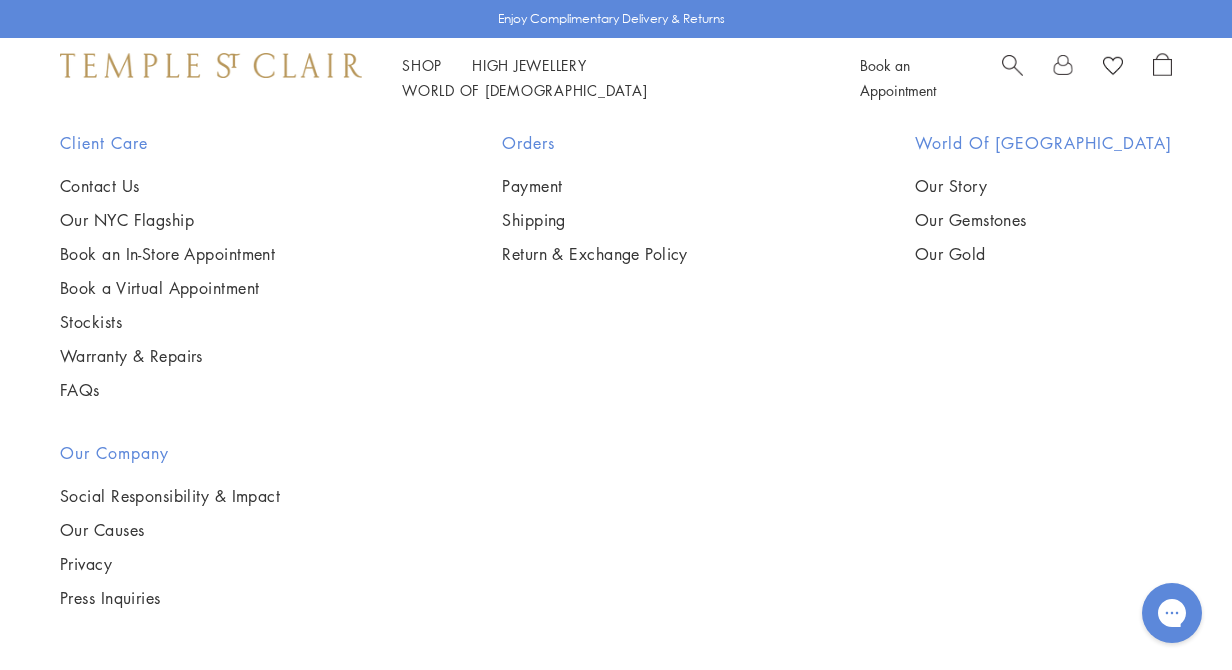 scroll, scrollTop: 4549, scrollLeft: 0, axis: vertical 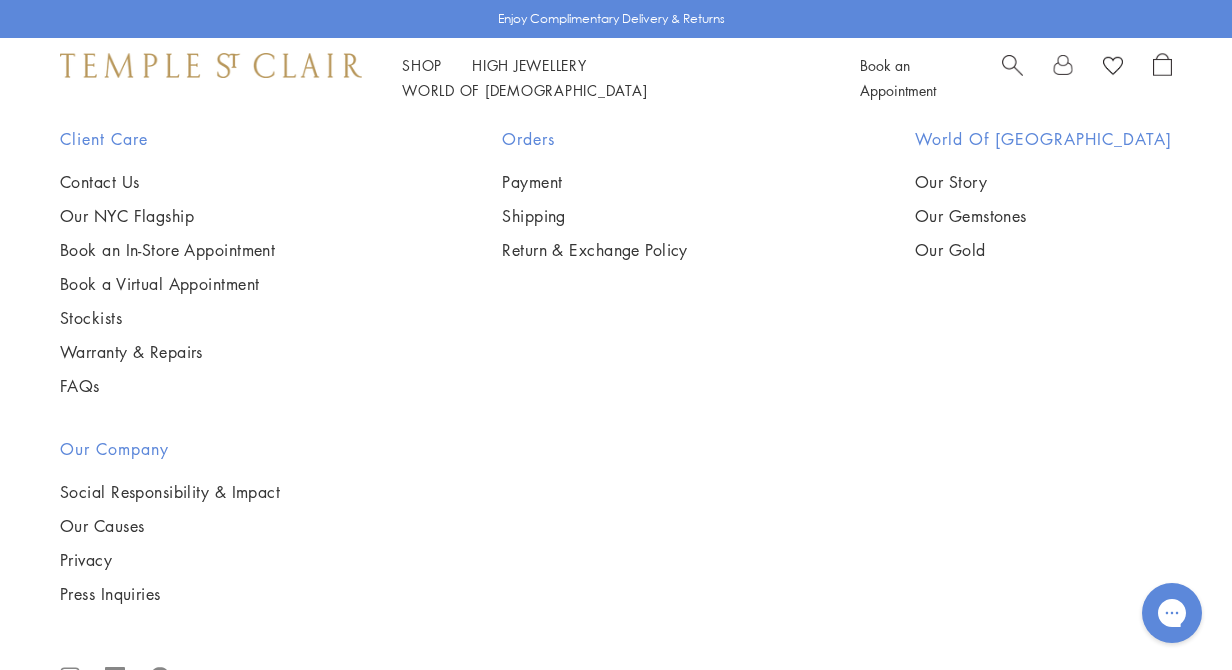 click at bounding box center [0, 0] 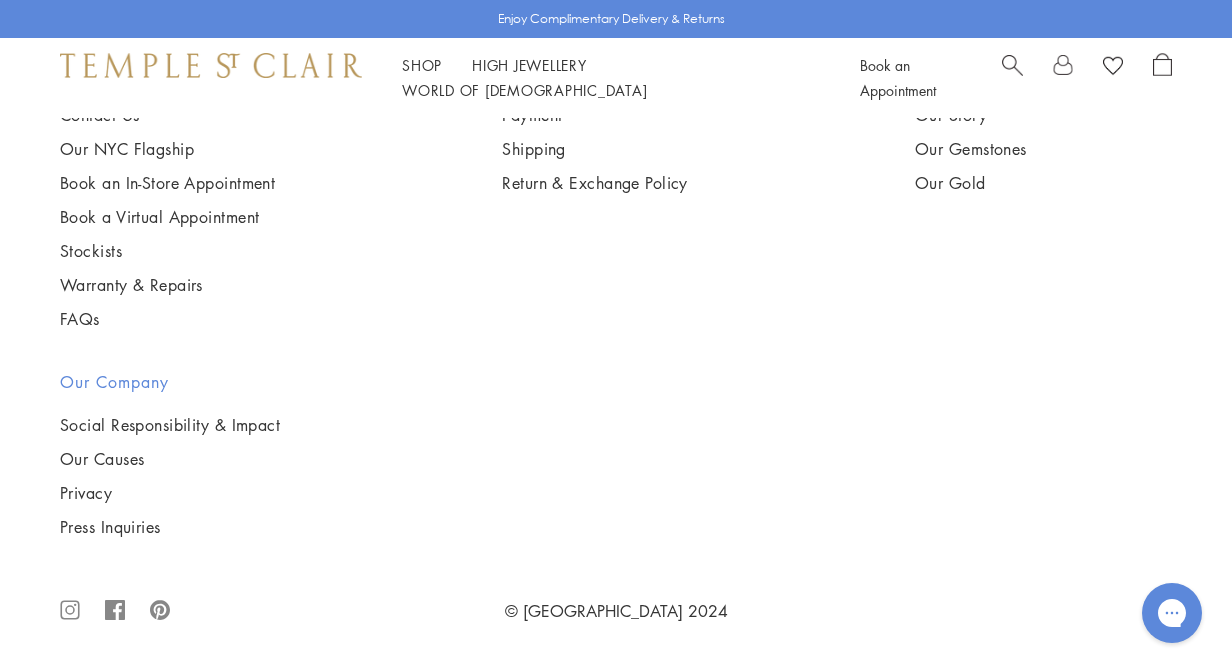 scroll, scrollTop: 5962, scrollLeft: 0, axis: vertical 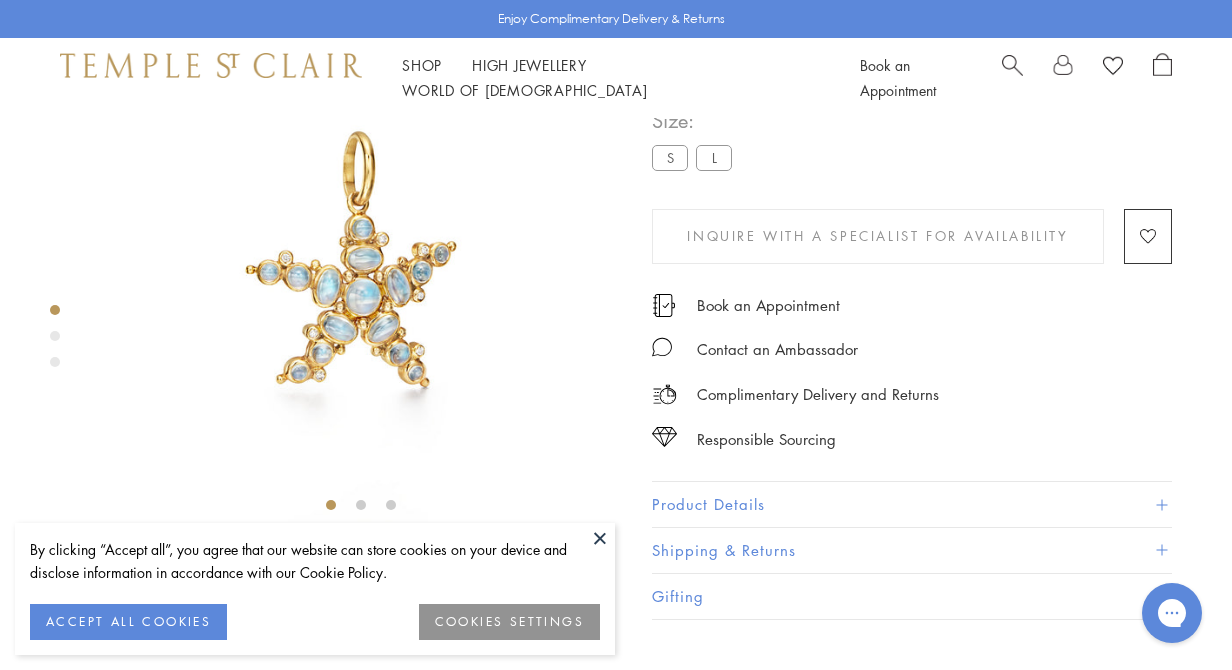 click at bounding box center [600, 538] 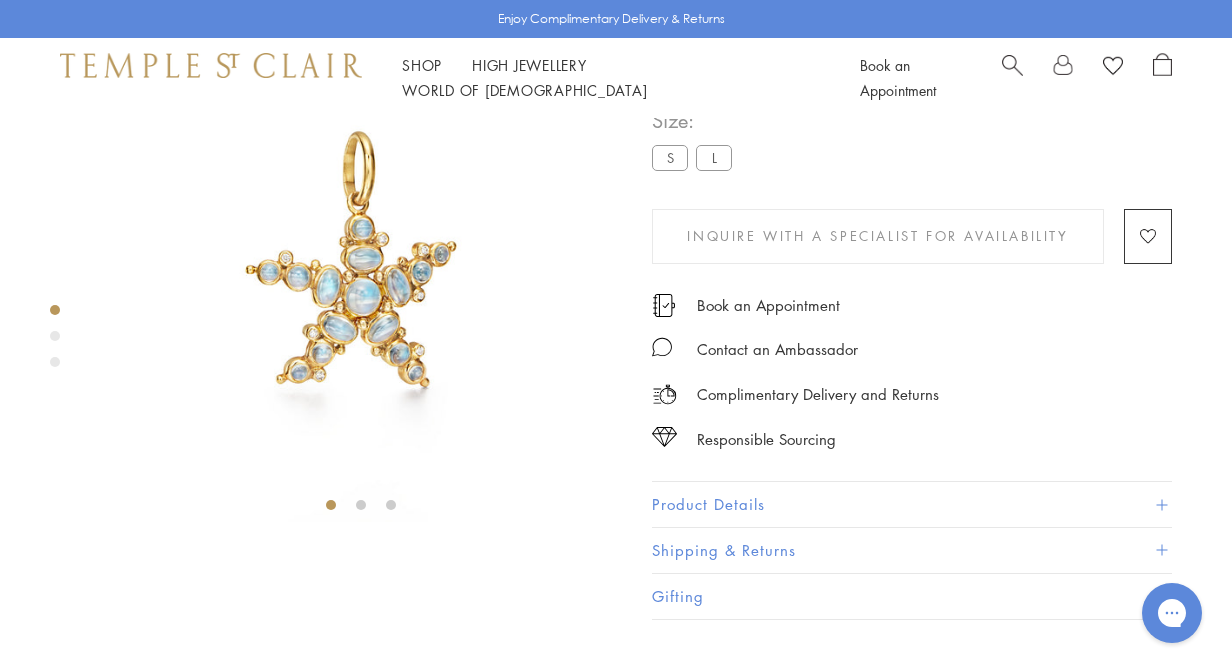 click on "Product Details" at bounding box center [912, 504] 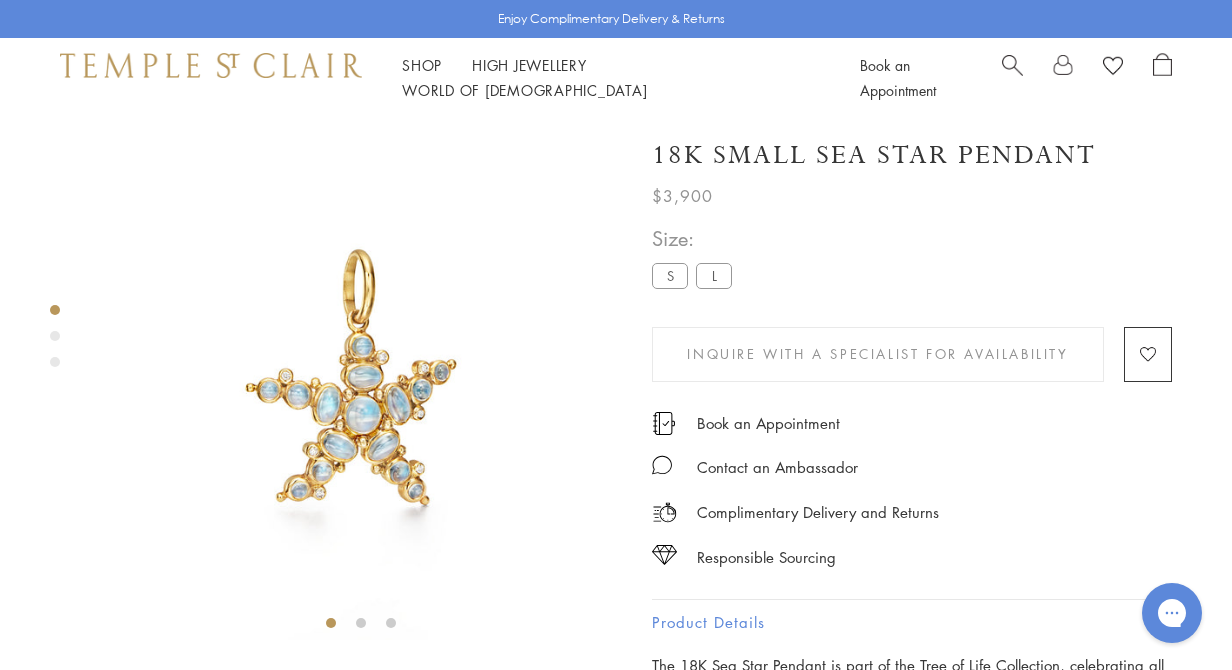 scroll, scrollTop: 0, scrollLeft: 0, axis: both 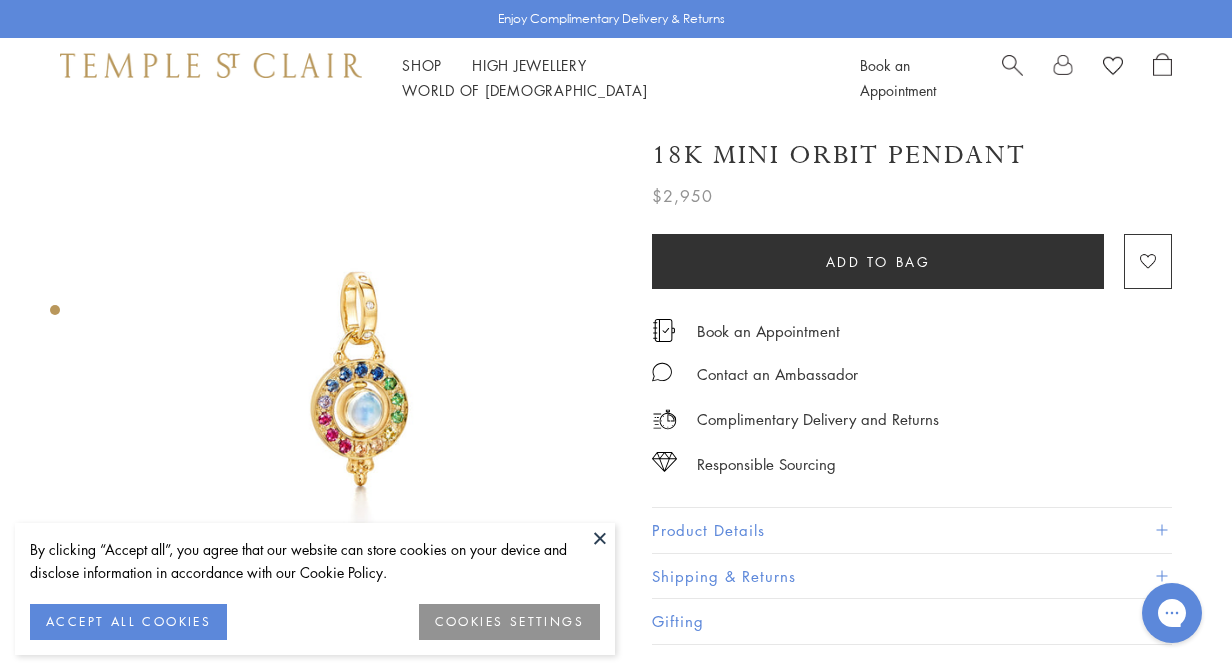 click at bounding box center [600, 538] 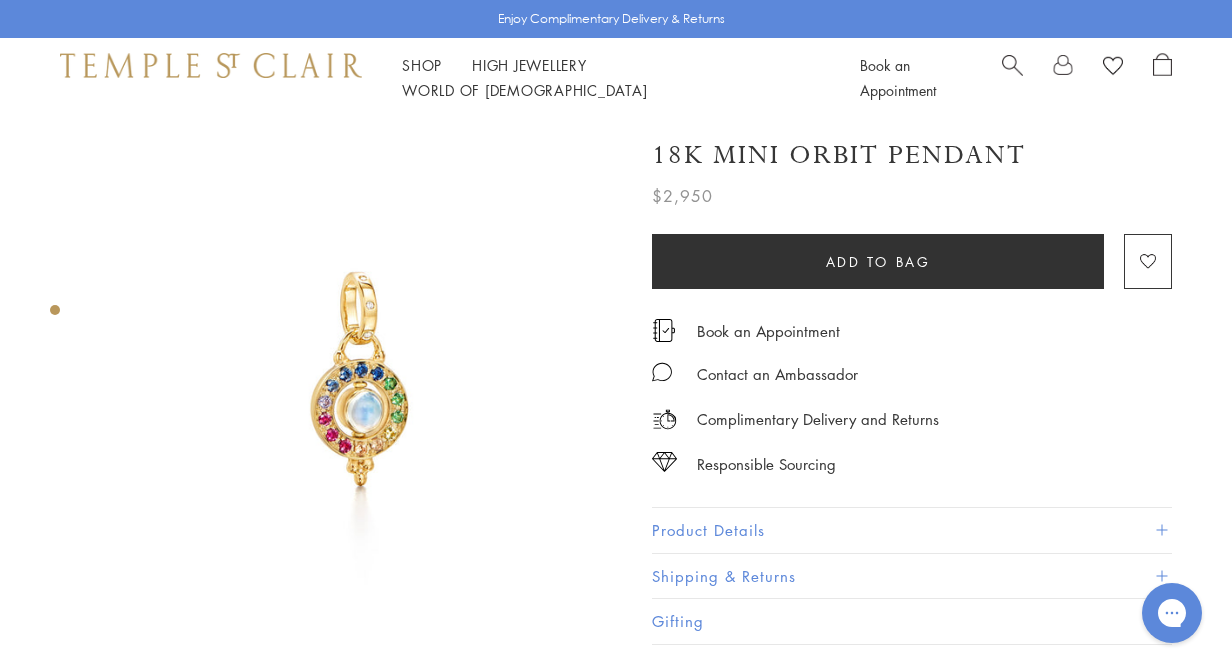 click at bounding box center (361, 379) 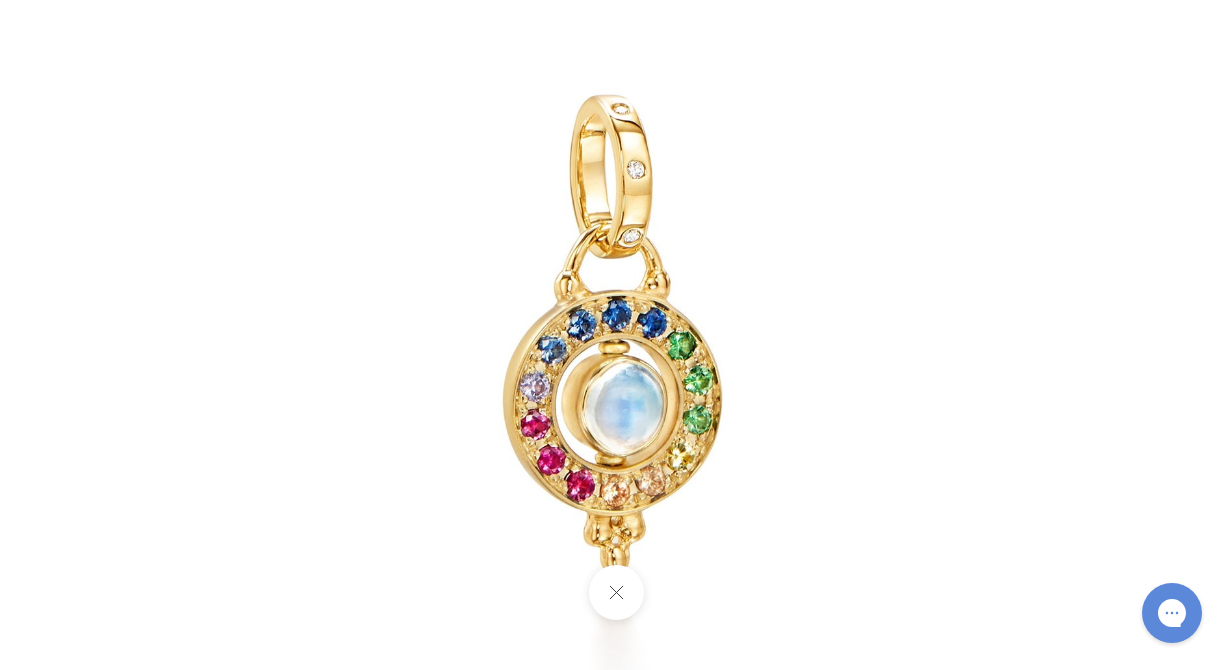 click at bounding box center (615, 592) 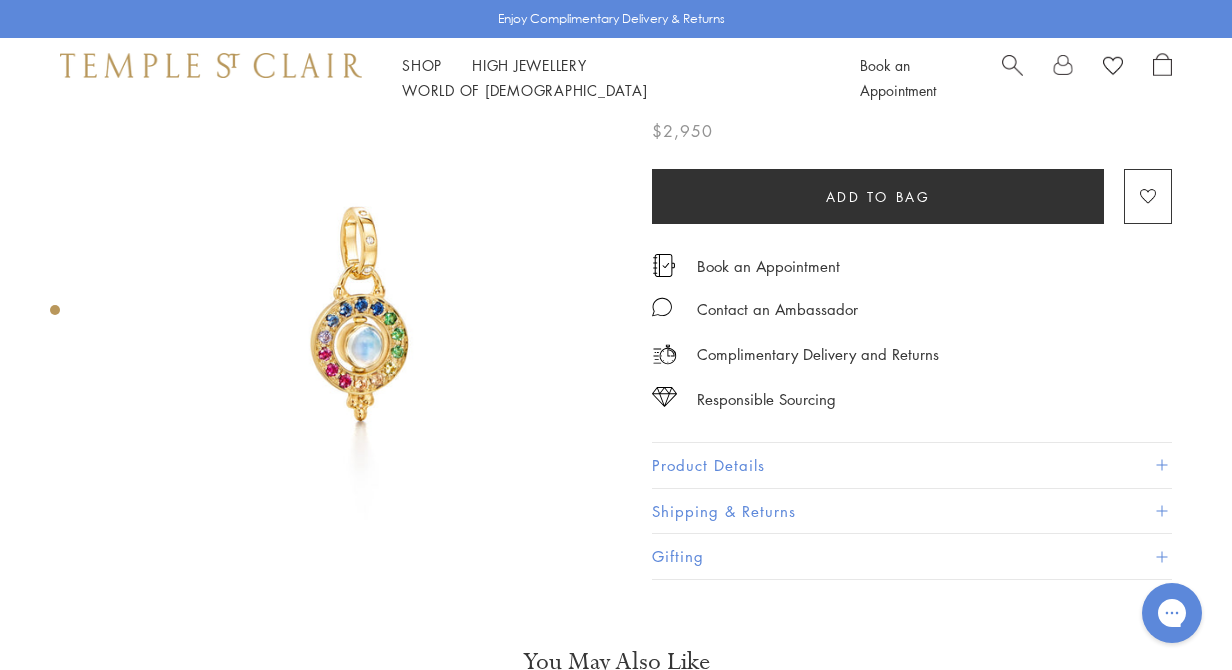 scroll, scrollTop: 51, scrollLeft: 0, axis: vertical 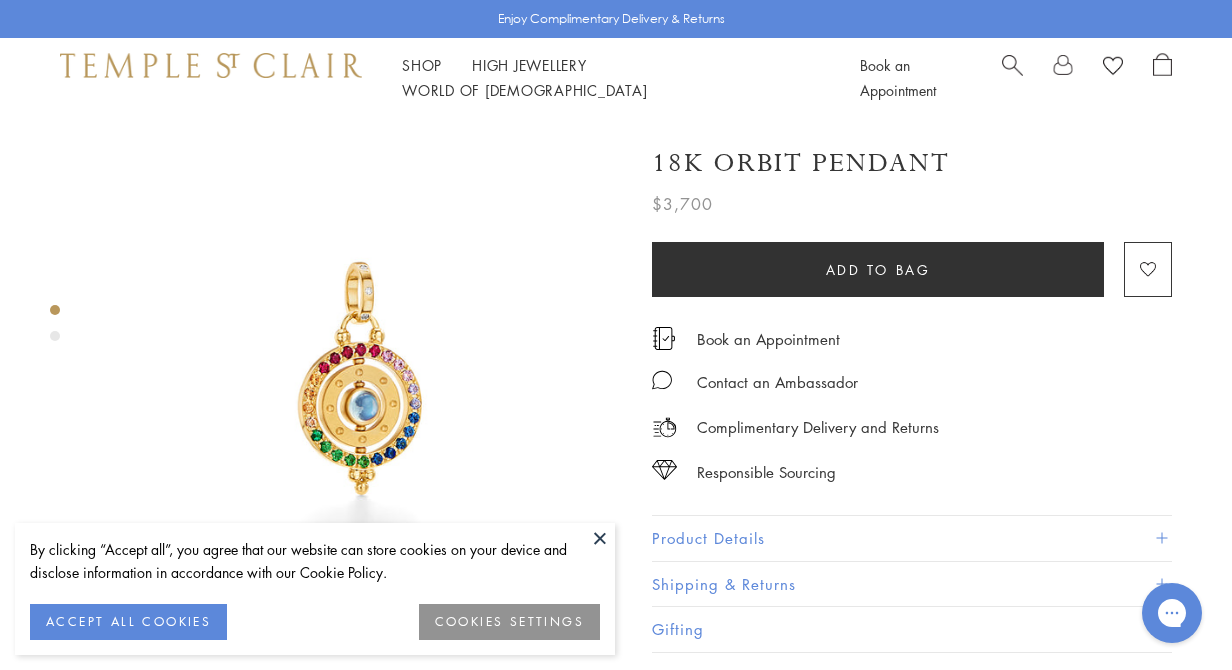 click at bounding box center [55, 336] 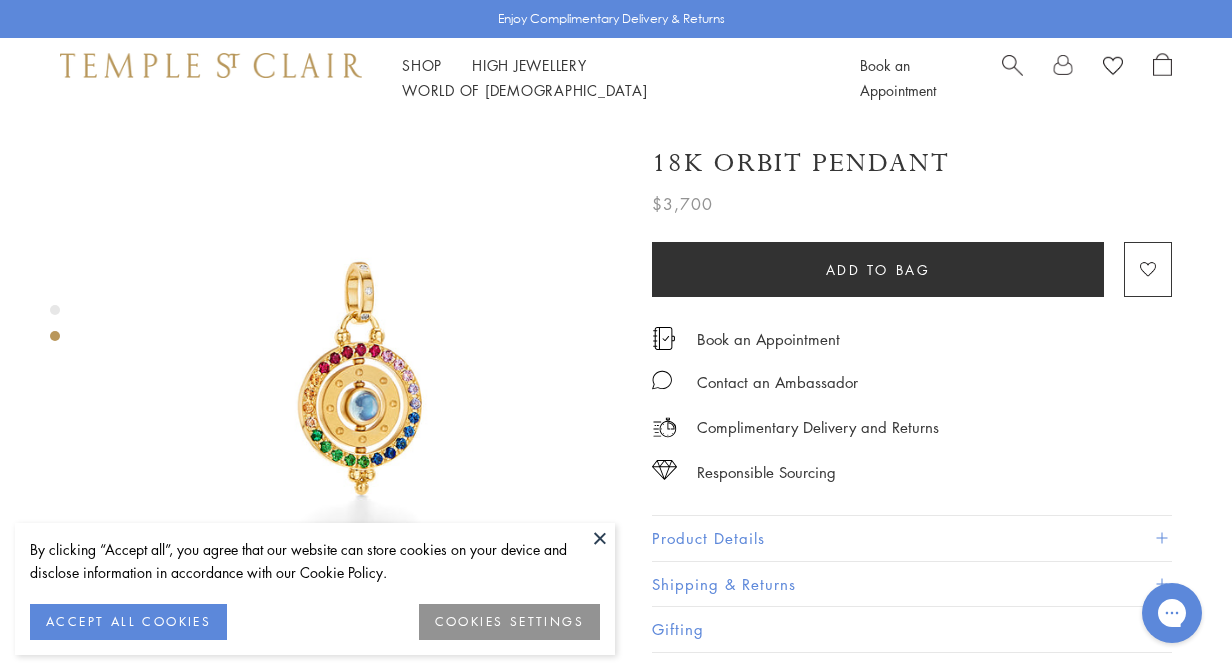 scroll, scrollTop: 560, scrollLeft: 0, axis: vertical 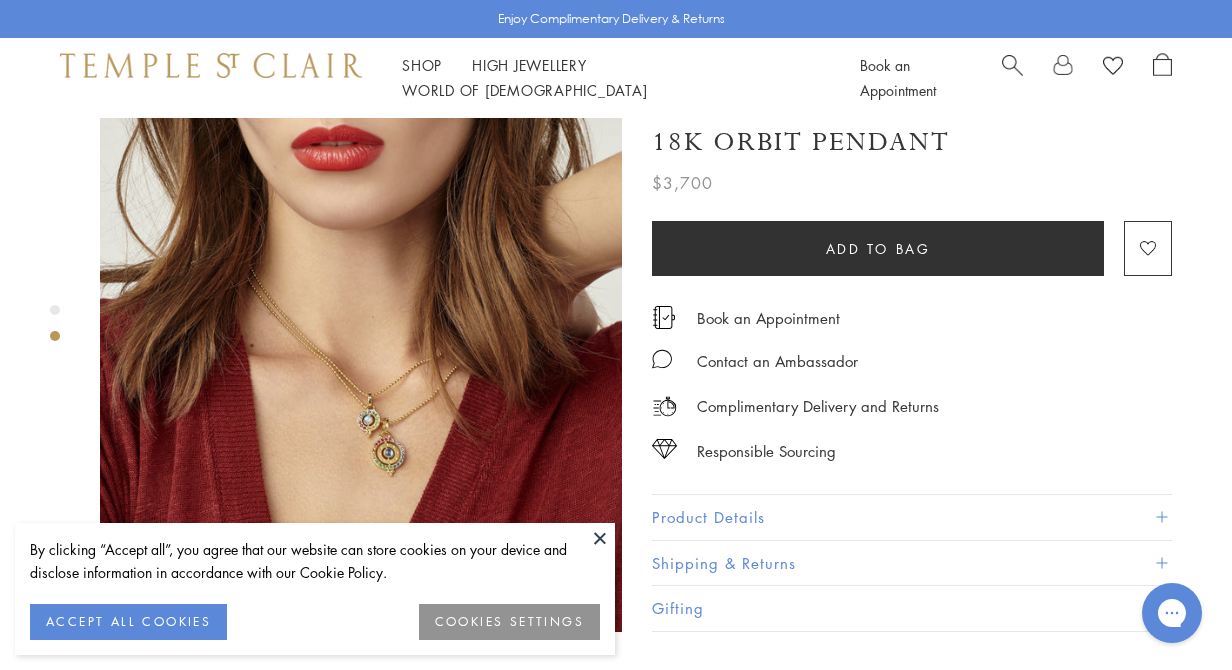 click at bounding box center (361, 371) 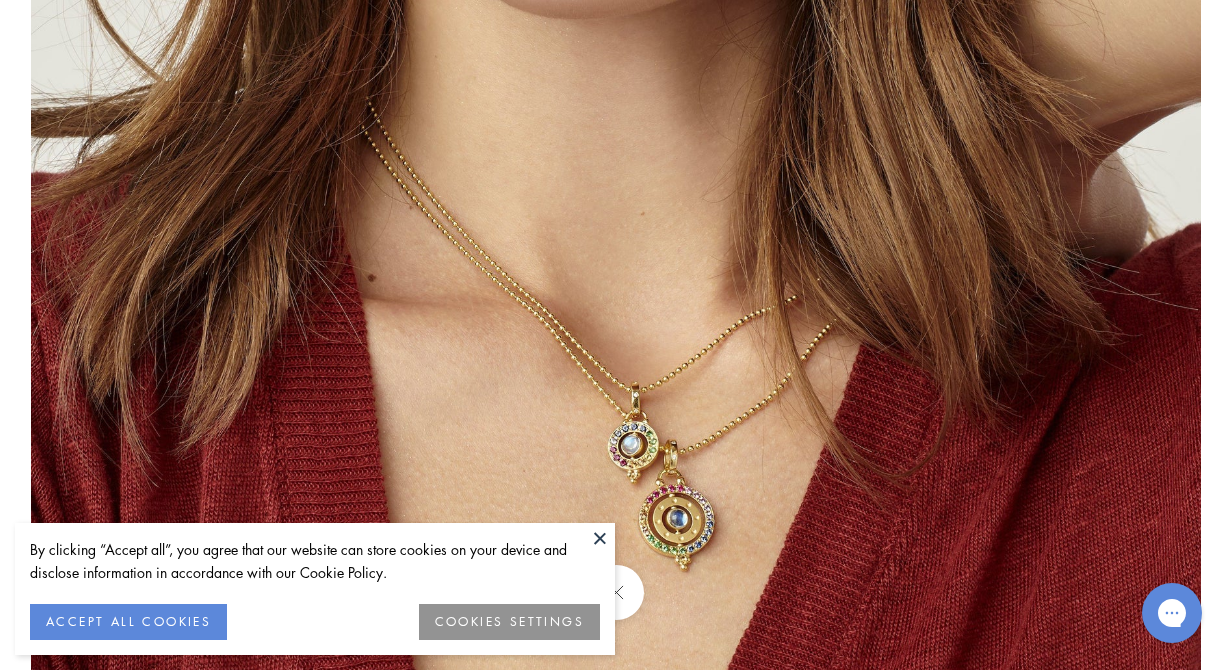 click at bounding box center (600, 538) 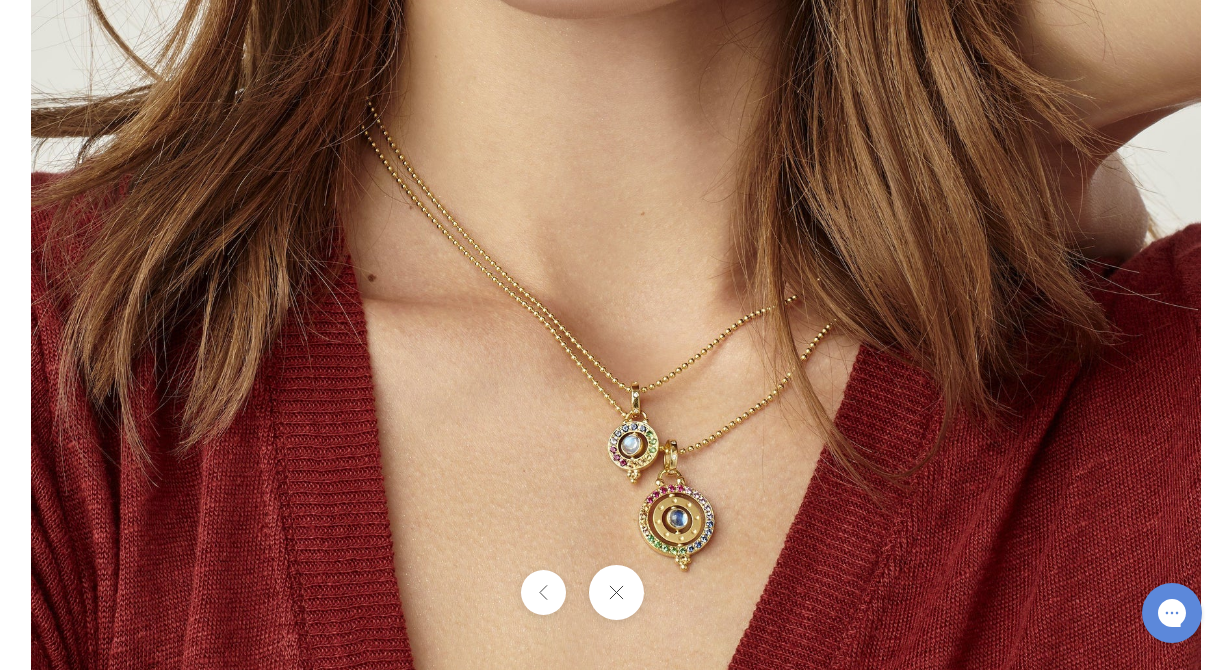 click at bounding box center (616, 335) 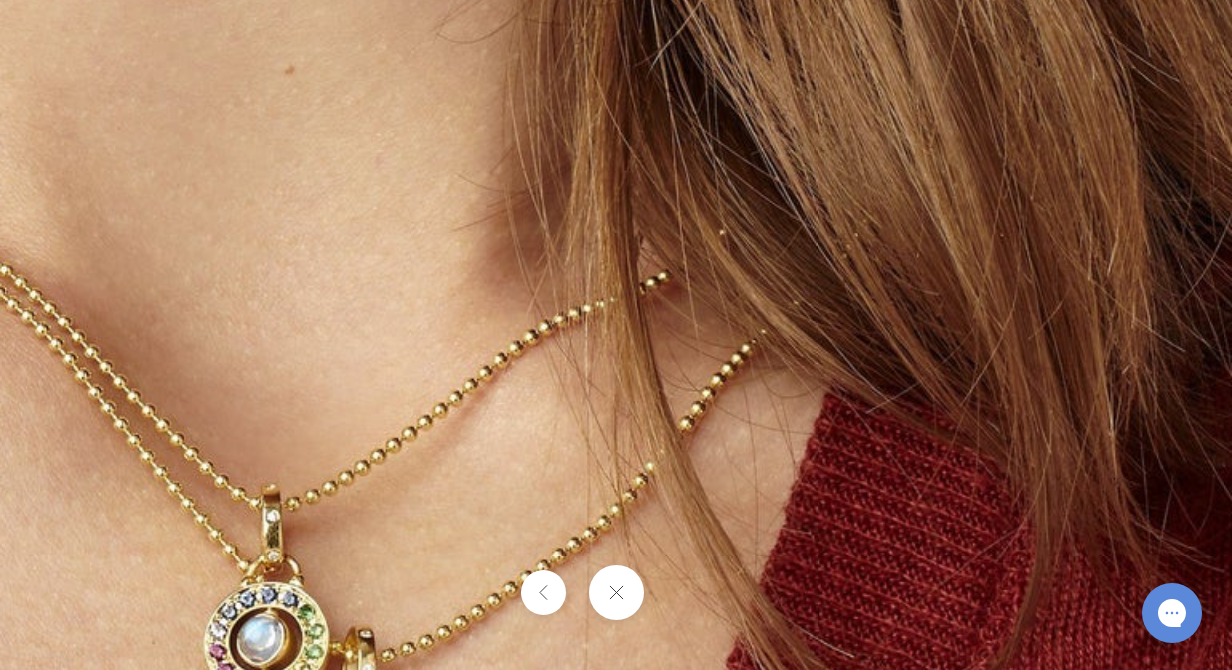 click at bounding box center (224, 369) 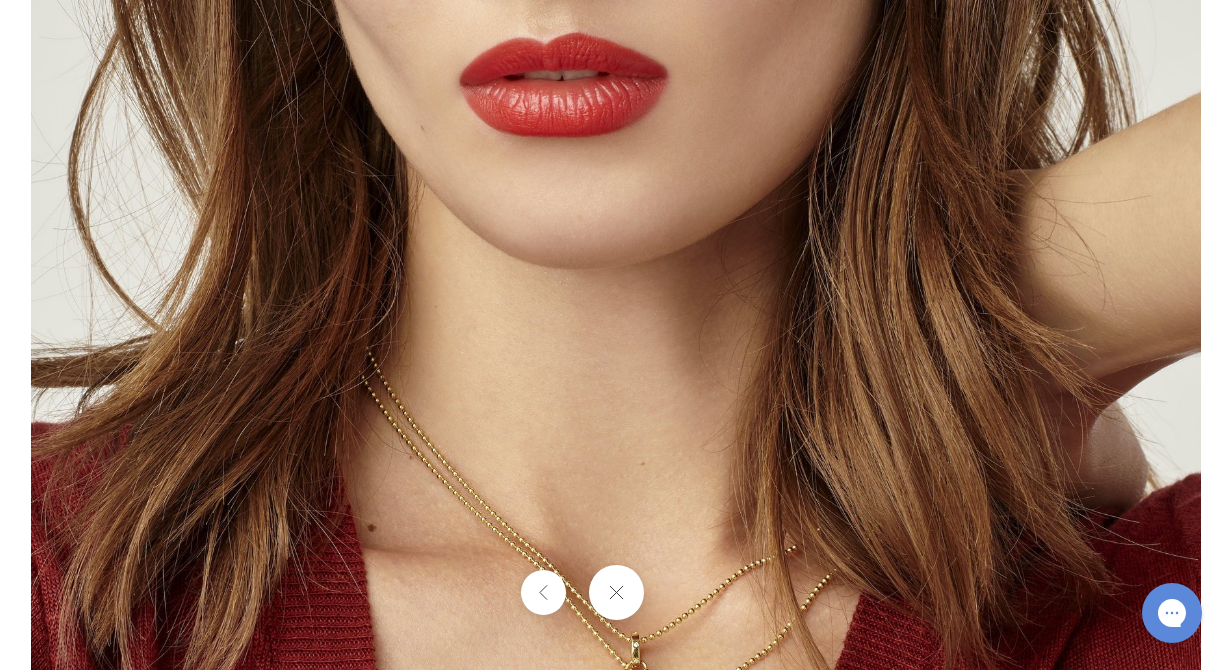 click at bounding box center (616, 585) 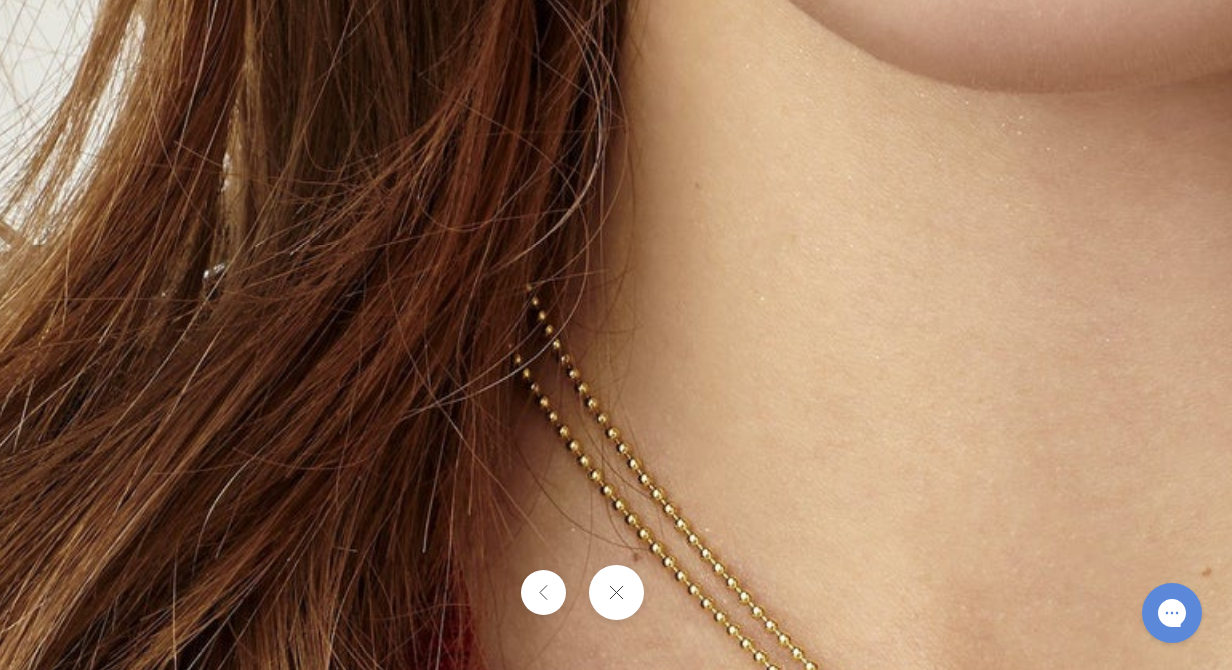 click at bounding box center [615, 592] 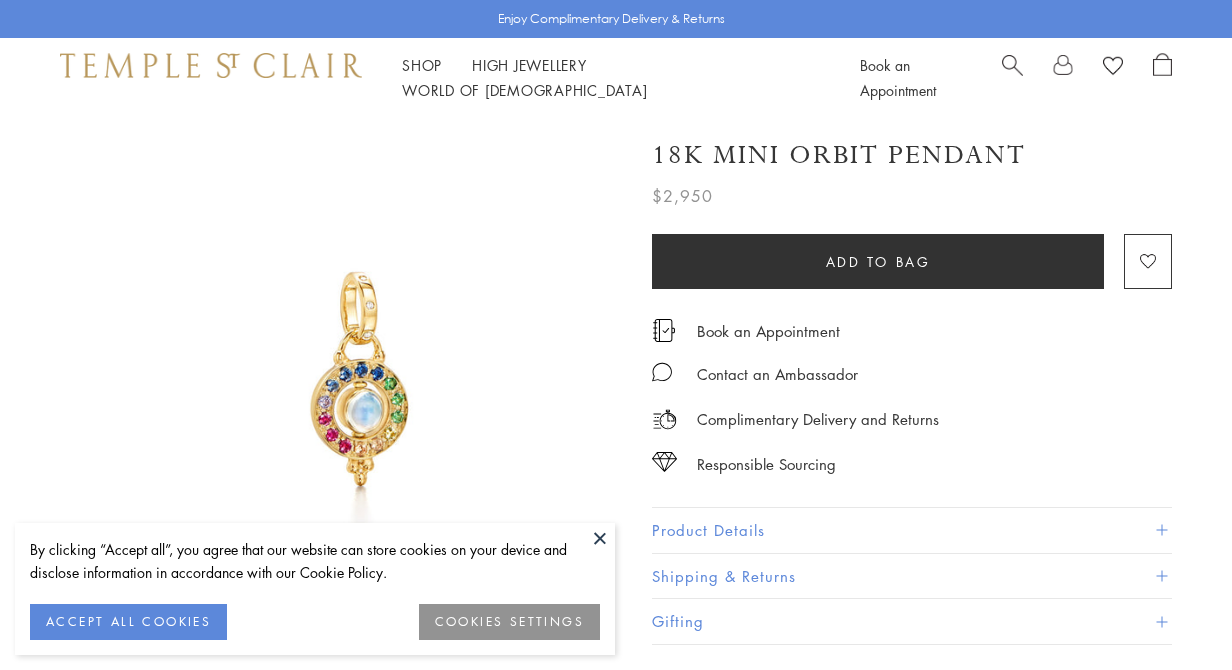 scroll, scrollTop: 0, scrollLeft: 0, axis: both 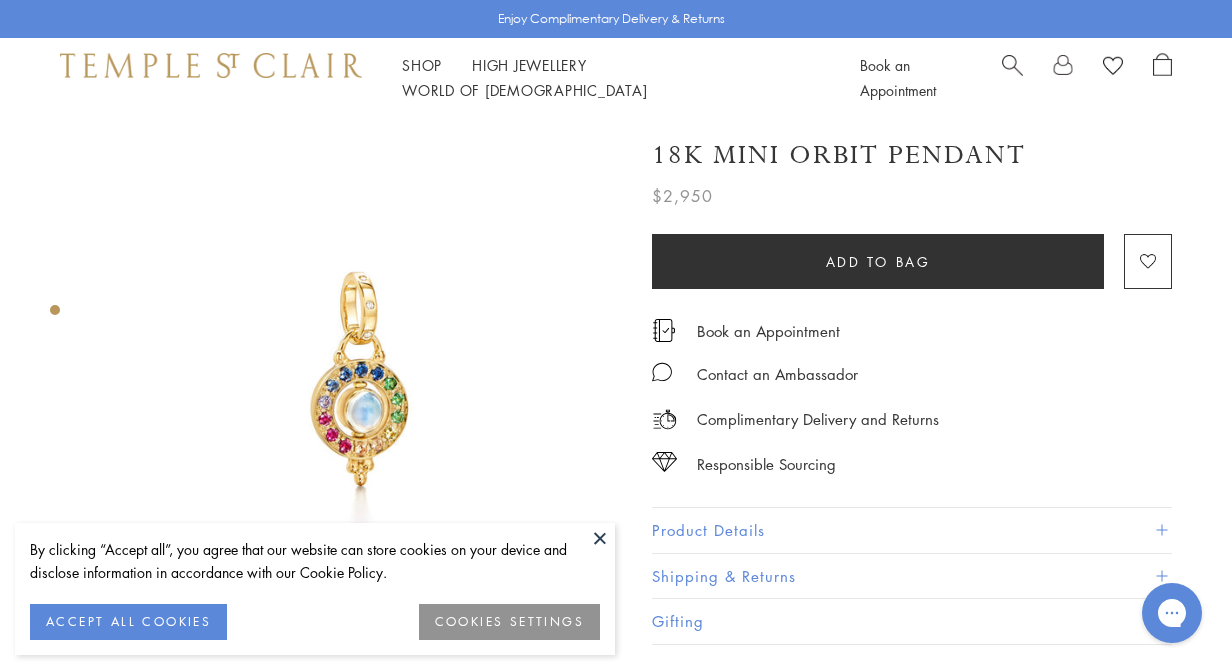 click at bounding box center (55, 315) 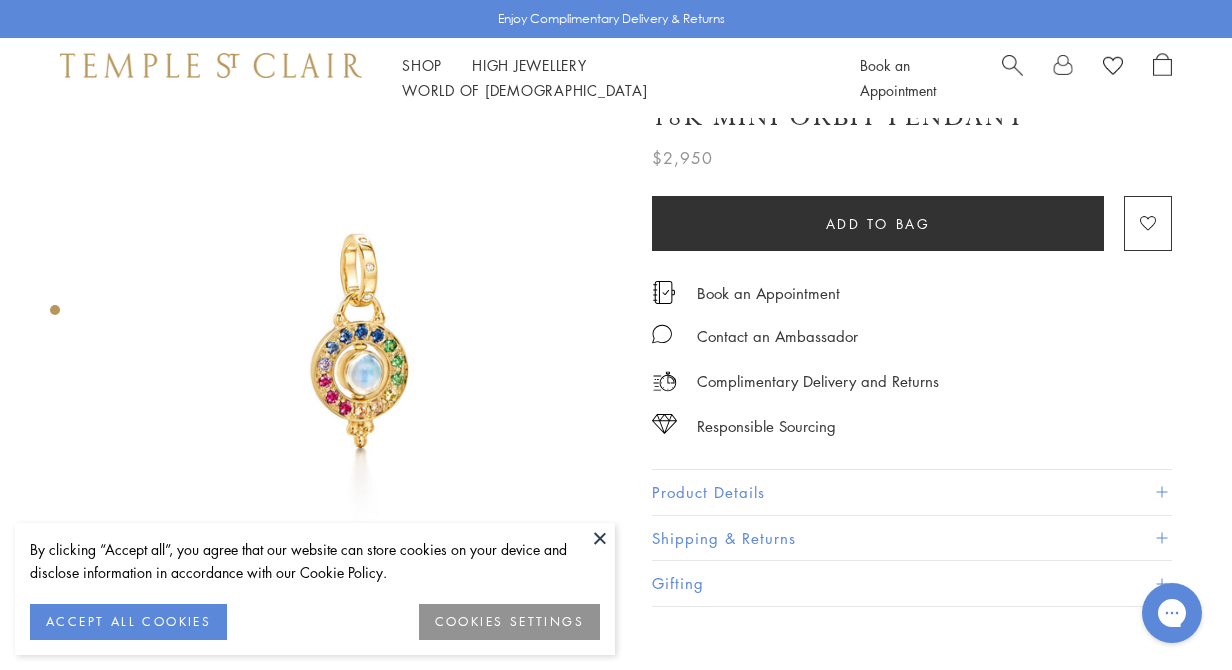 click at bounding box center (341, 341) 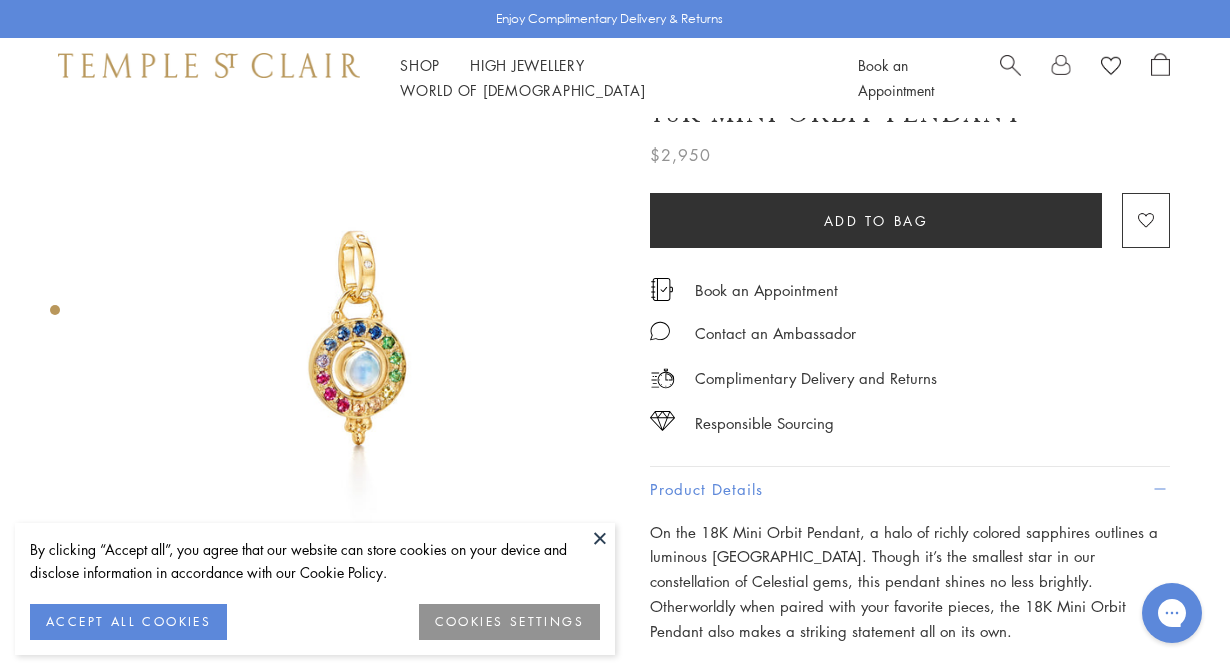 scroll, scrollTop: 40, scrollLeft: 2, axis: both 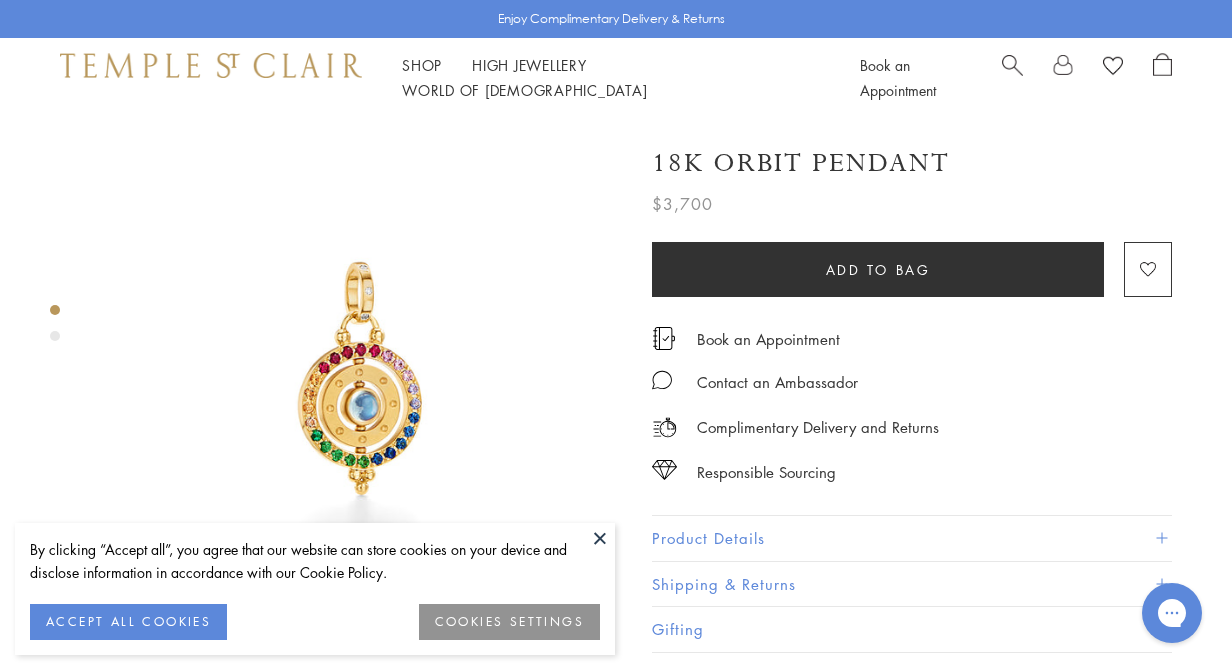 click at bounding box center (55, 336) 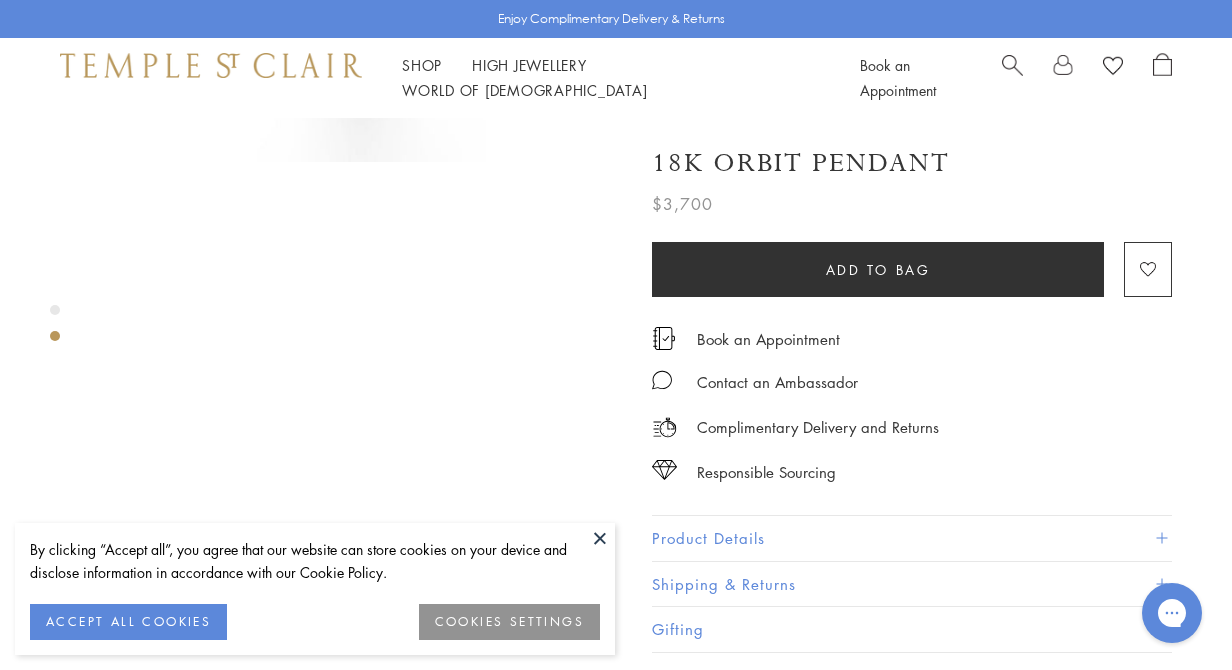 scroll, scrollTop: 560, scrollLeft: 0, axis: vertical 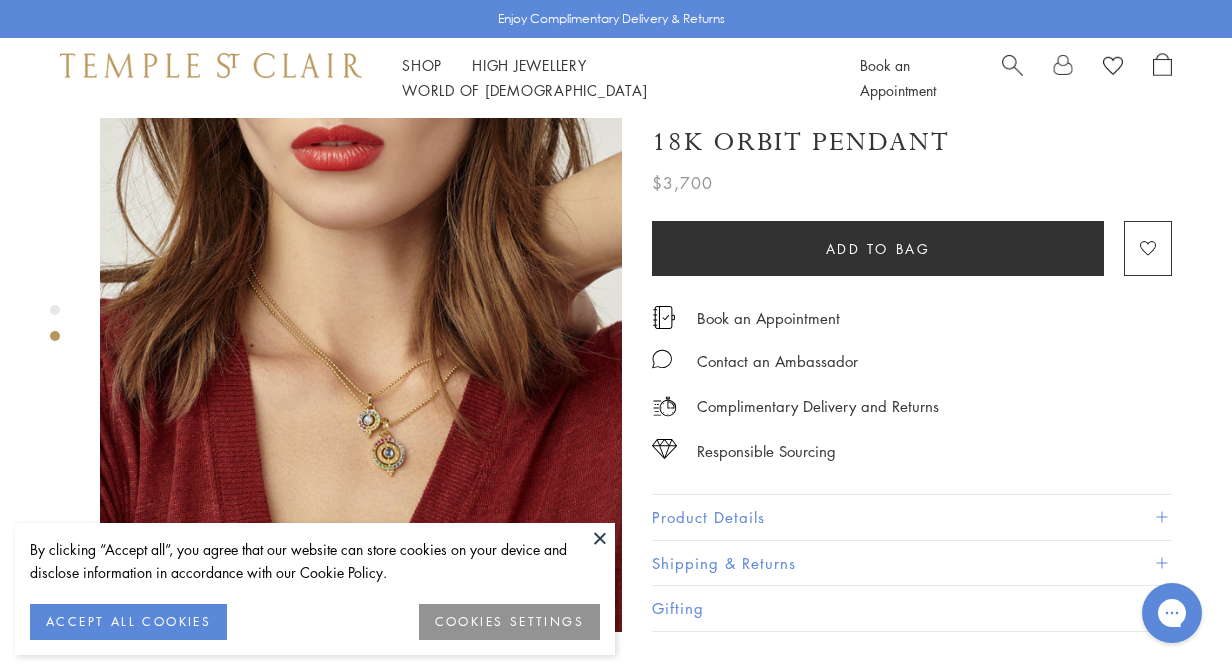click at bounding box center (361, 371) 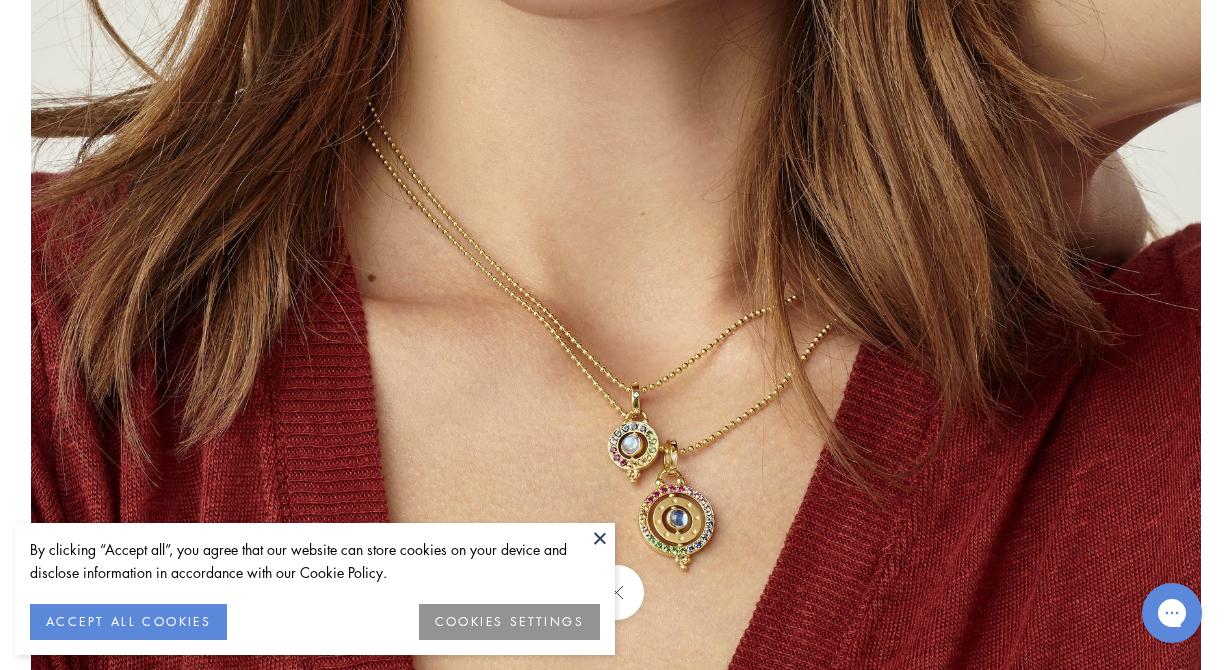 click at bounding box center (616, 335) 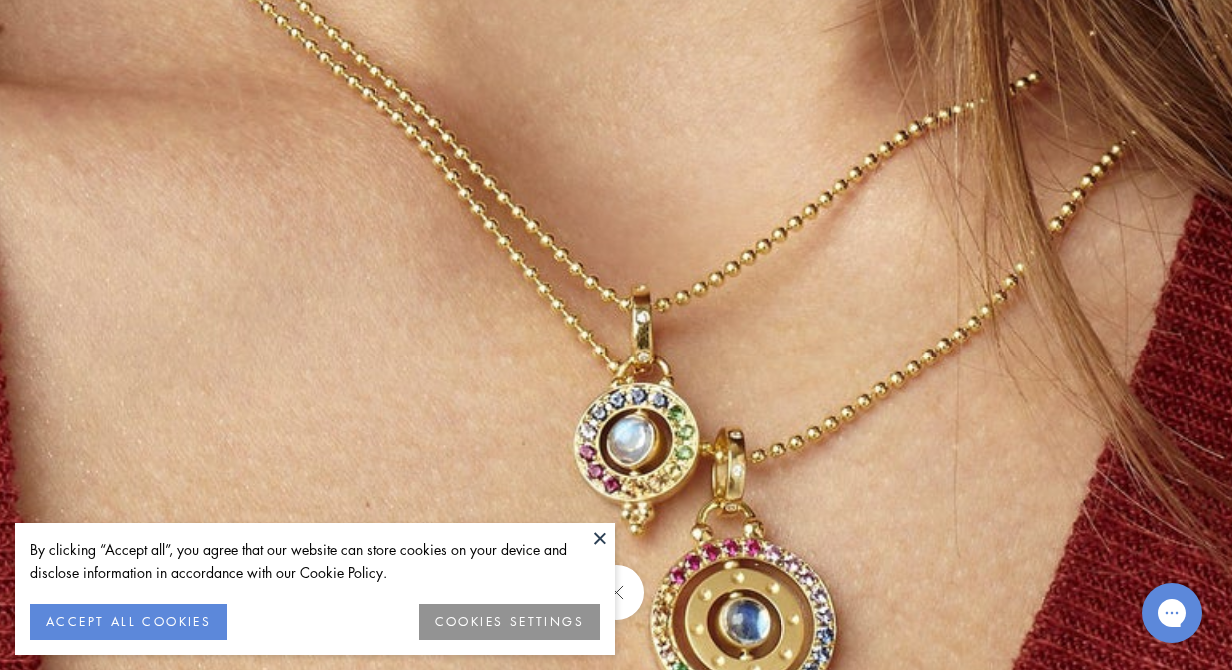 click at bounding box center (594, 170) 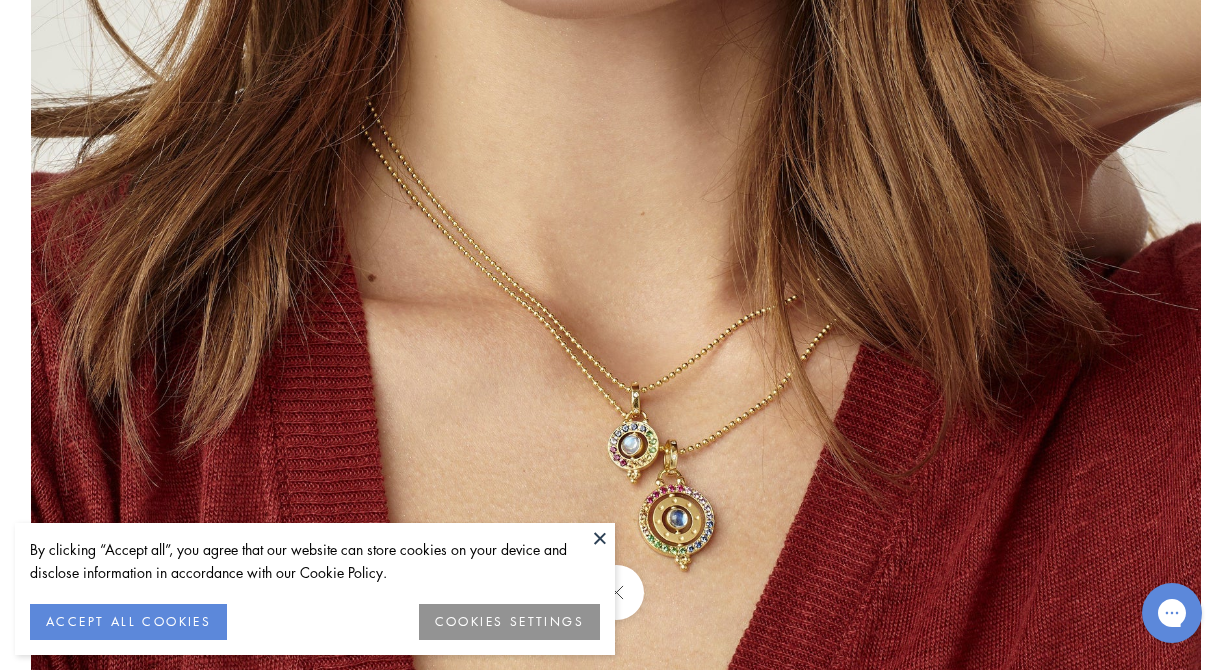 click at bounding box center (600, 538) 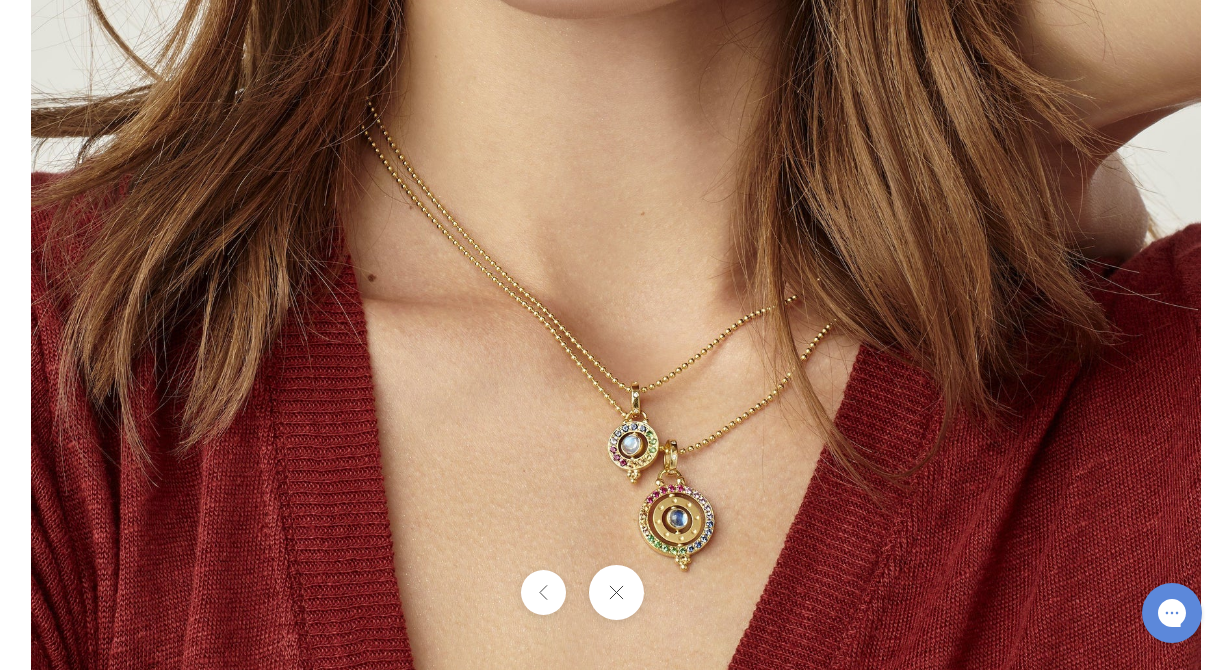 click at bounding box center [615, 592] 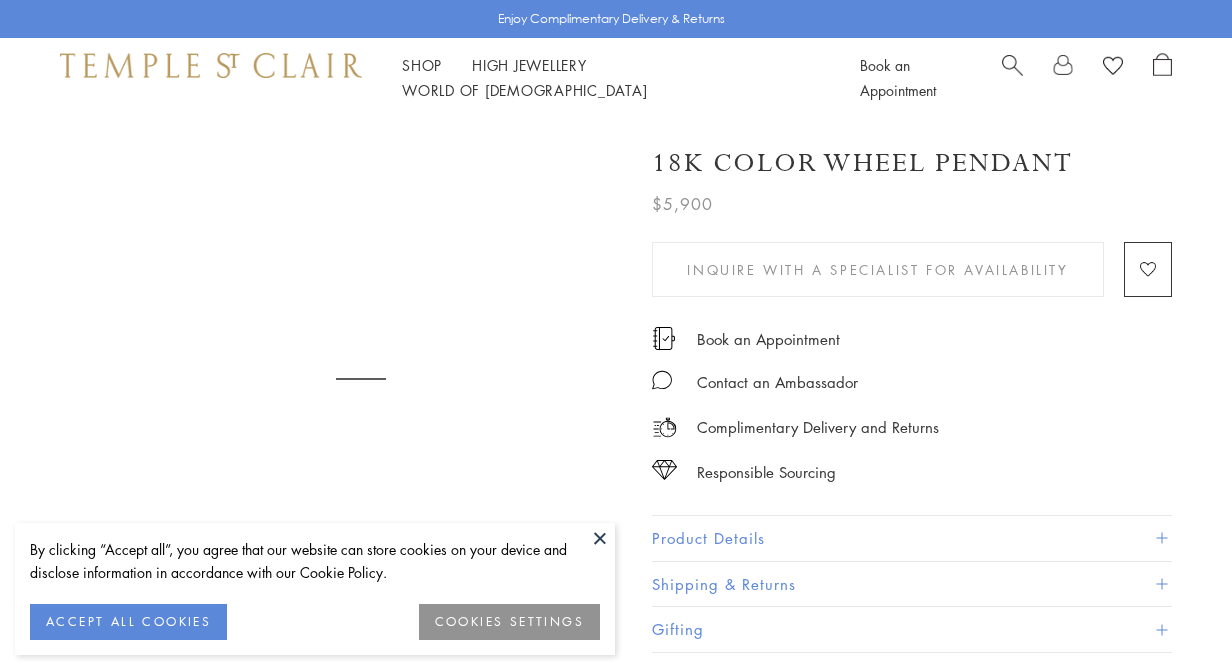 scroll, scrollTop: 0, scrollLeft: 0, axis: both 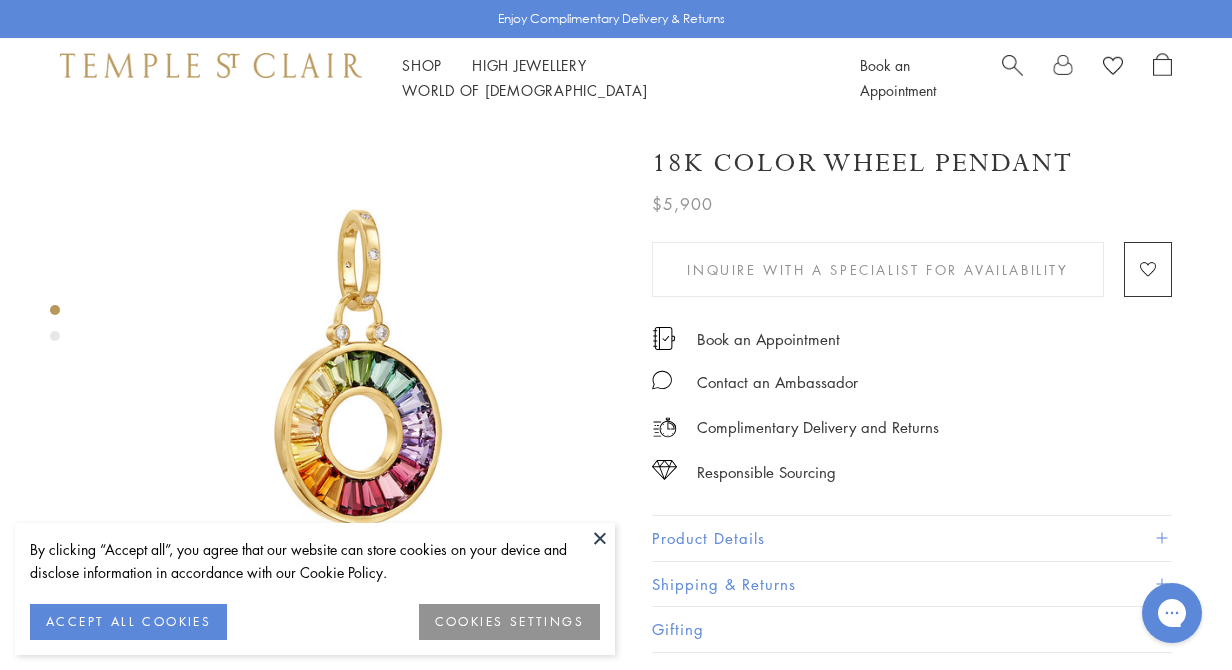 click at bounding box center [55, 336] 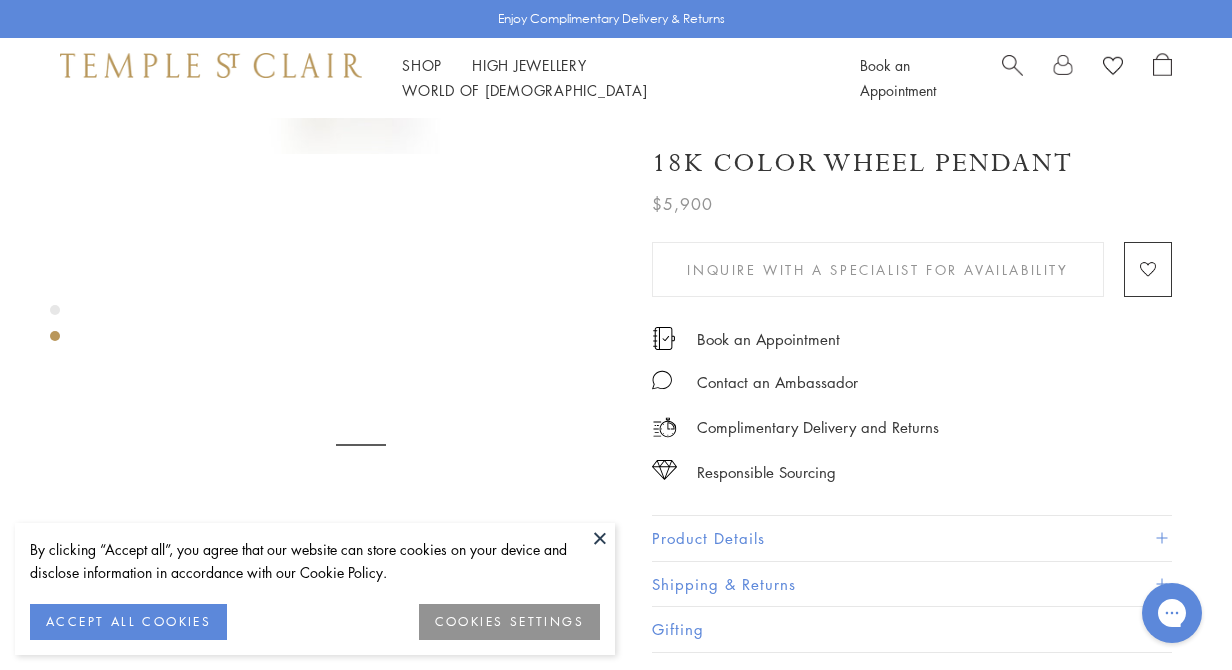 scroll, scrollTop: 560, scrollLeft: 0, axis: vertical 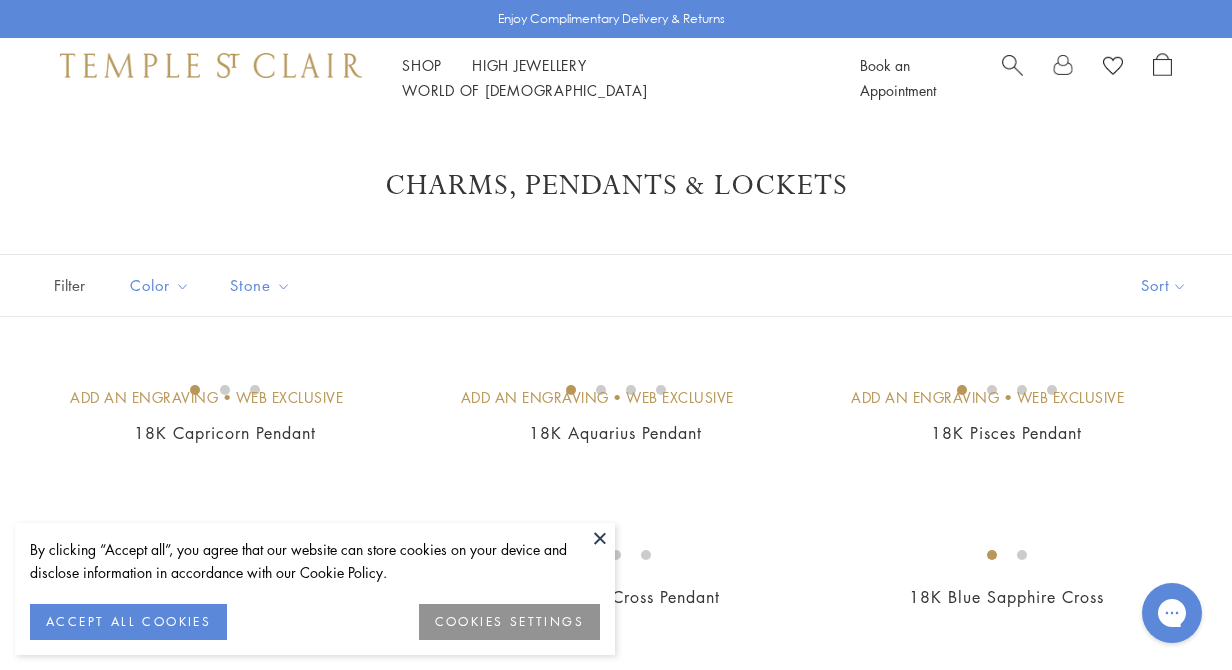 click at bounding box center [600, 538] 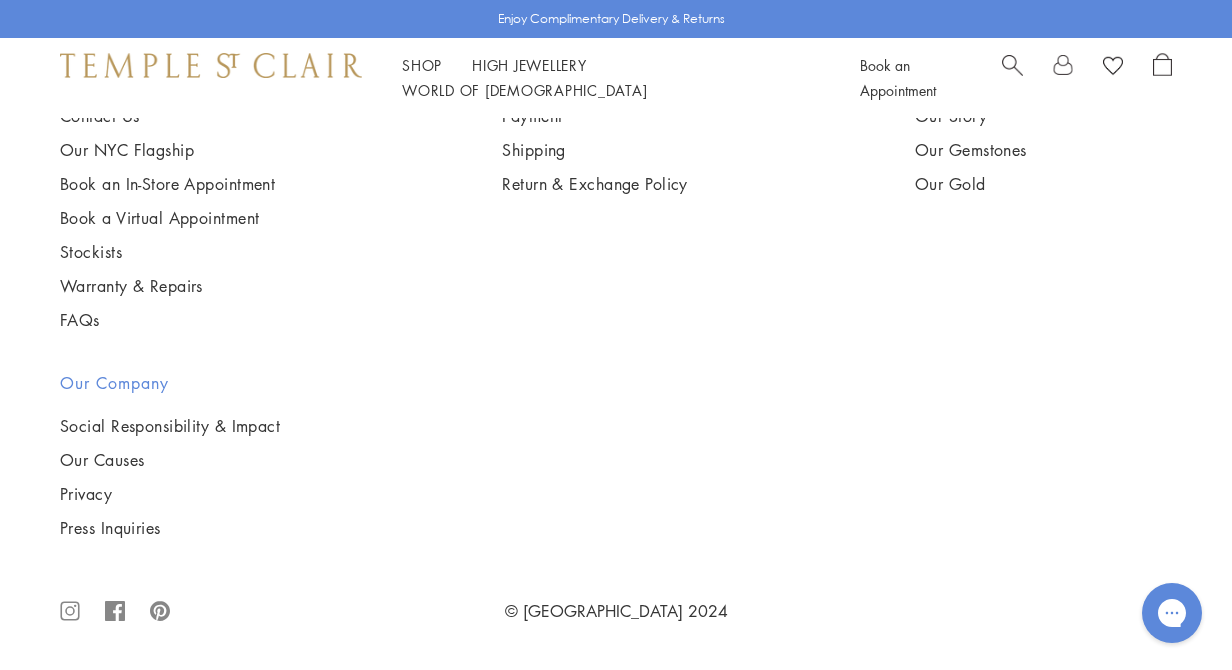 scroll, scrollTop: 6467, scrollLeft: 0, axis: vertical 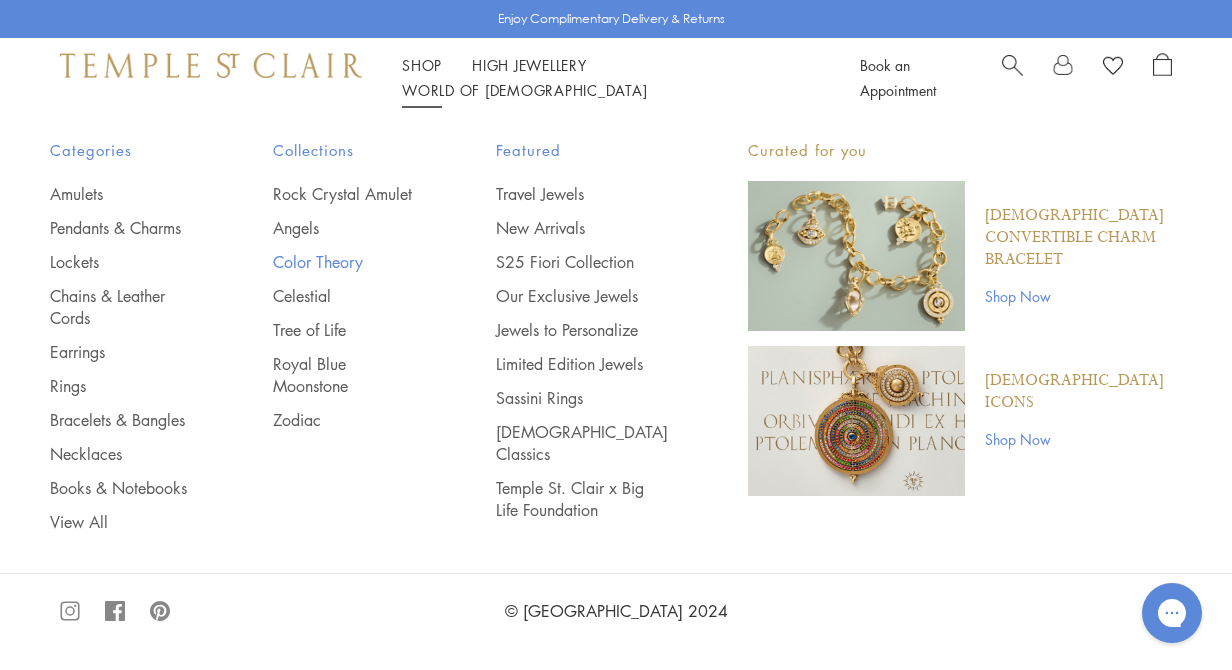 click on "Color Theory" at bounding box center (344, 262) 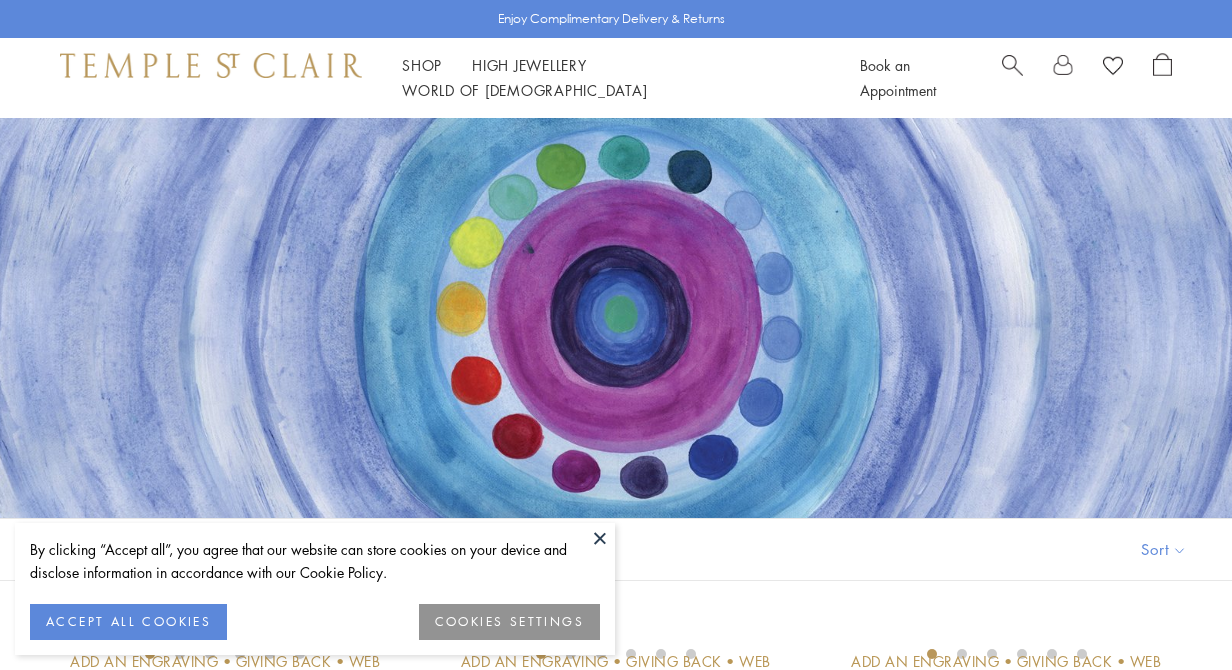 scroll, scrollTop: 0, scrollLeft: 0, axis: both 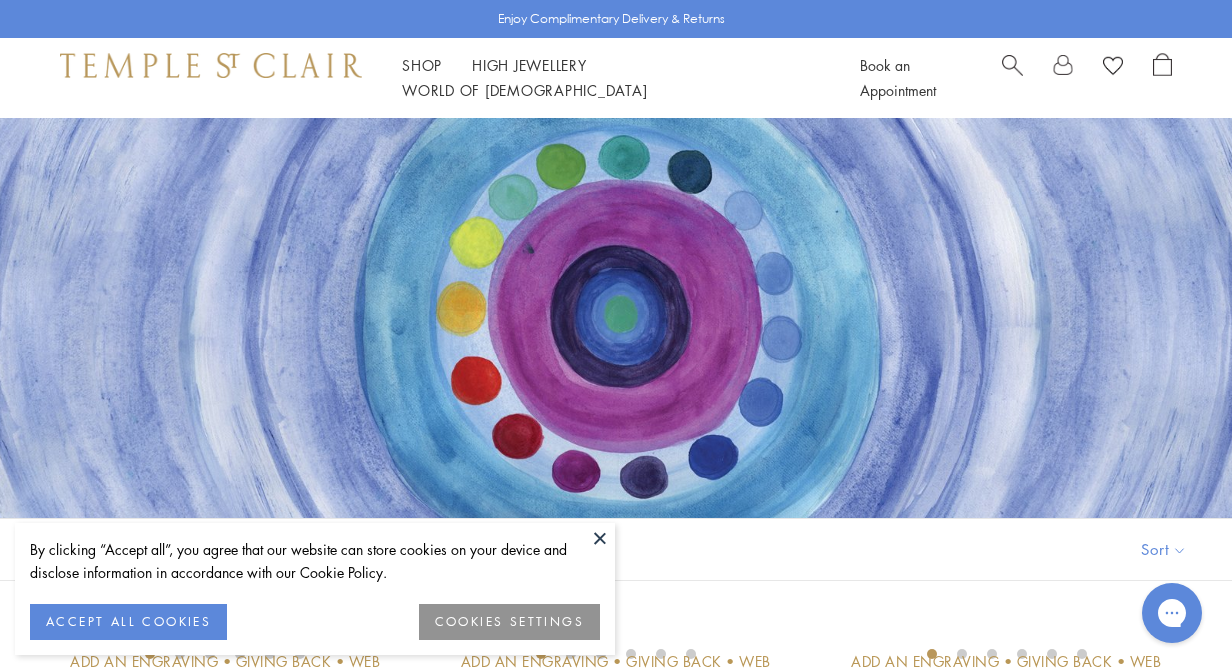 click at bounding box center (600, 538) 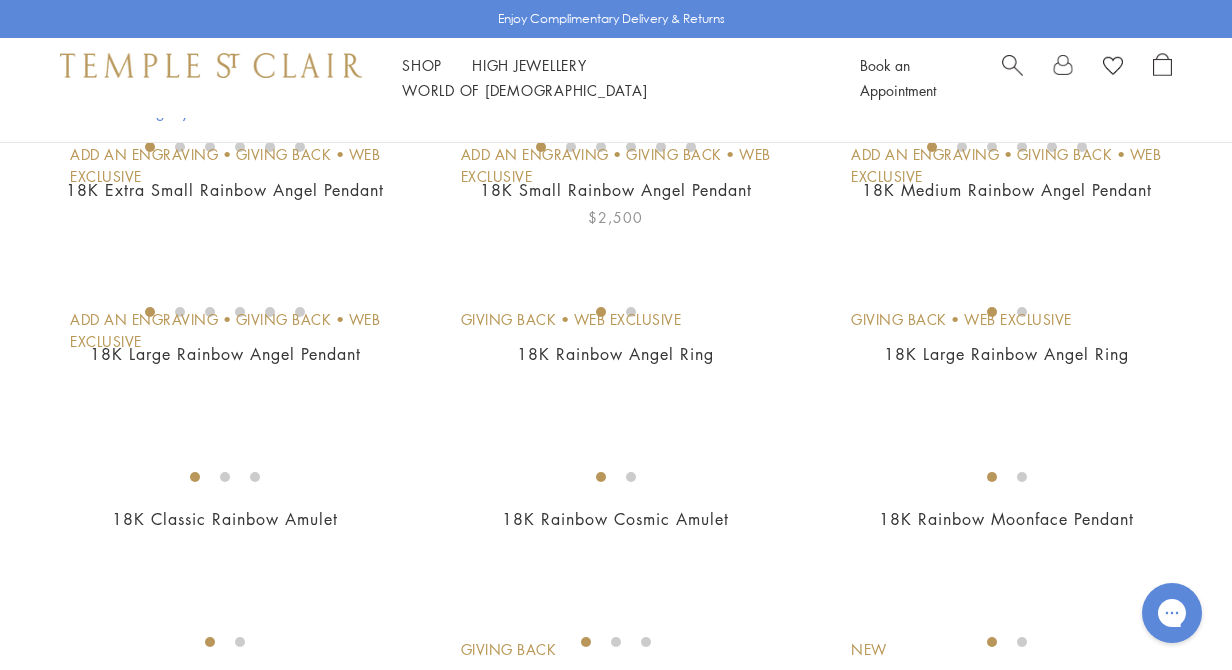 scroll, scrollTop: 509, scrollLeft: 0, axis: vertical 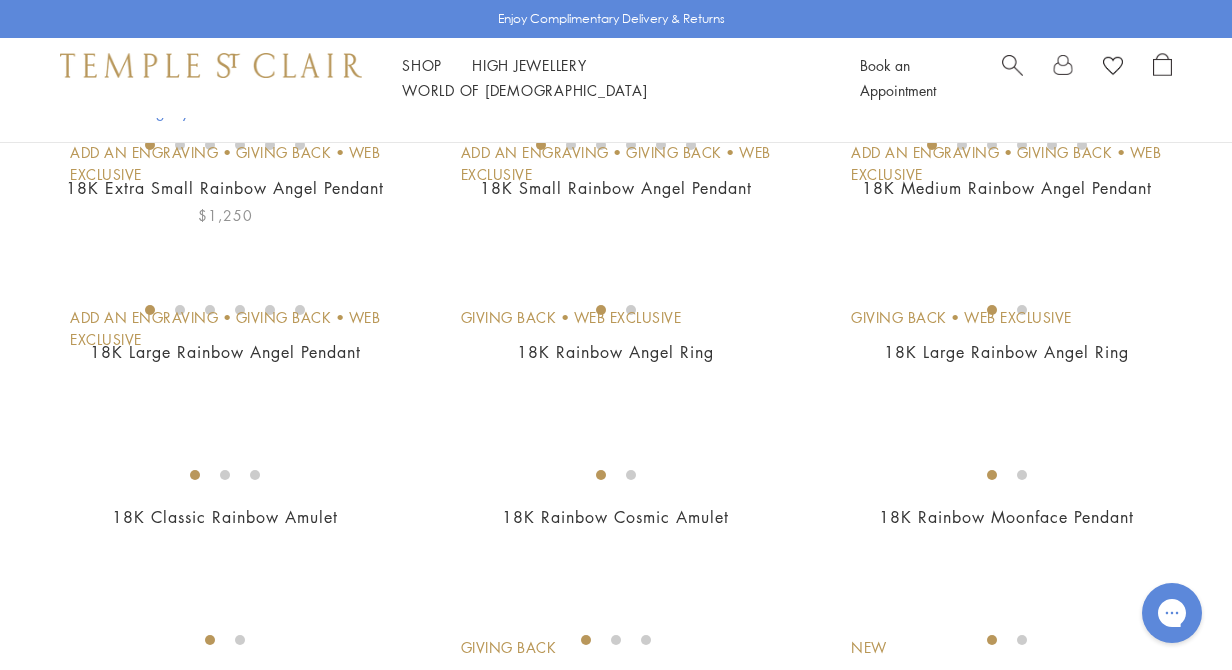 click at bounding box center [0, 0] 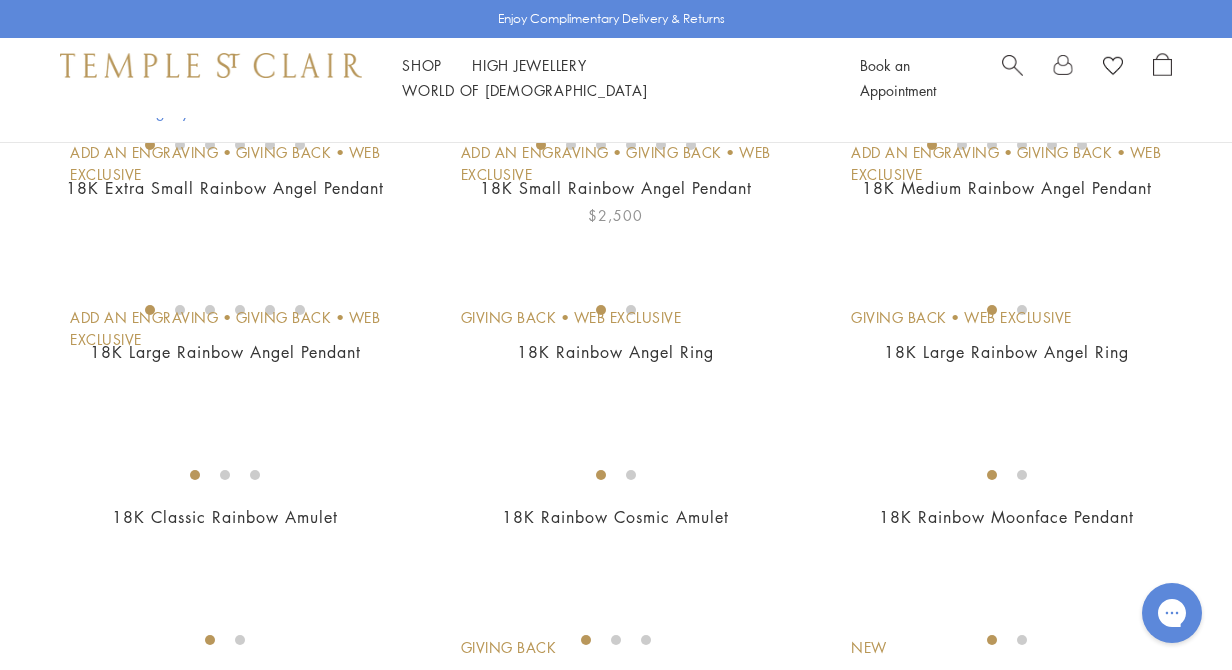 click at bounding box center (0, 0) 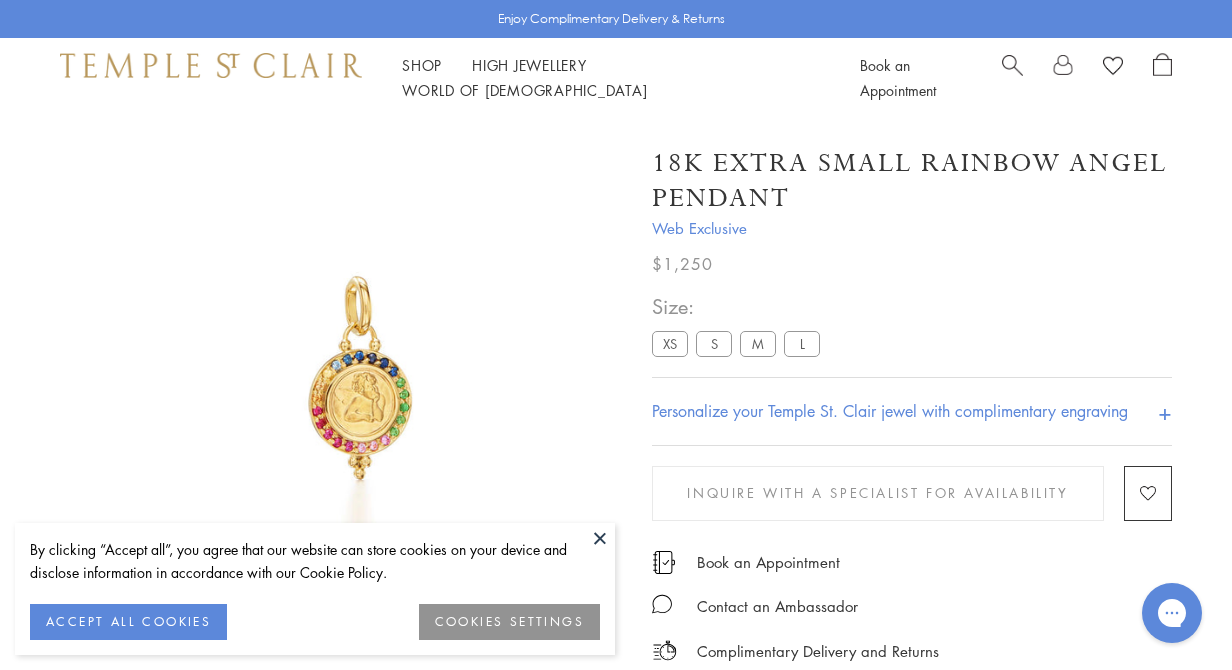 scroll, scrollTop: 0, scrollLeft: 0, axis: both 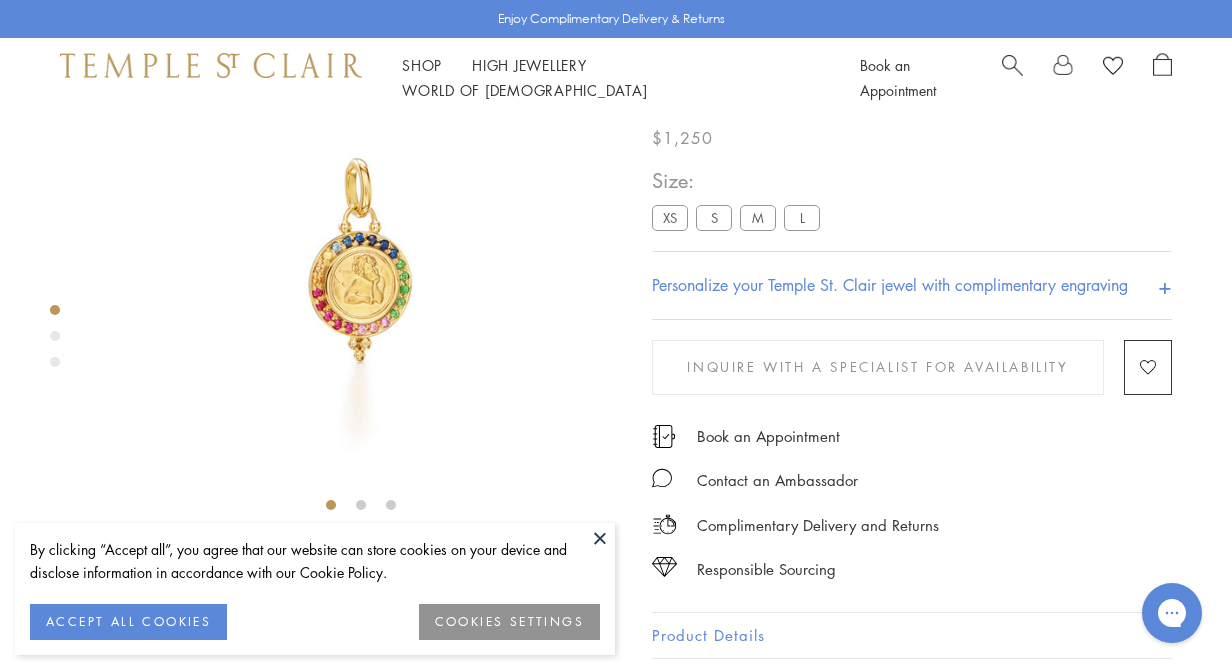 click at bounding box center [55, 336] 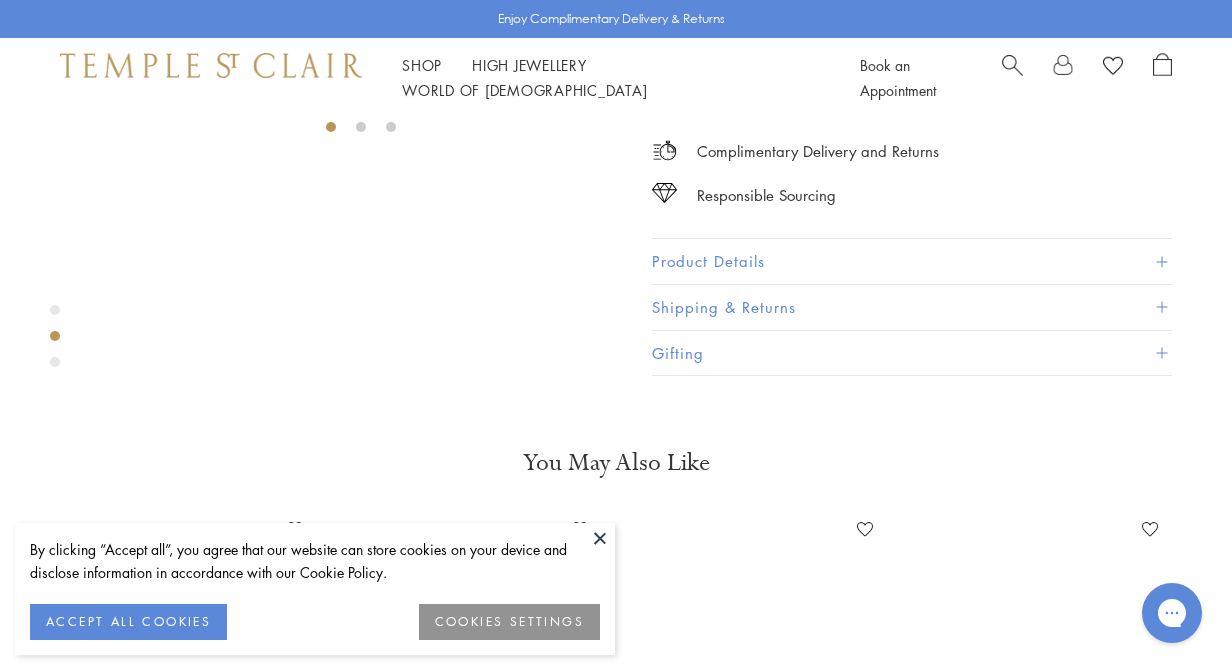 scroll, scrollTop: 560, scrollLeft: 0, axis: vertical 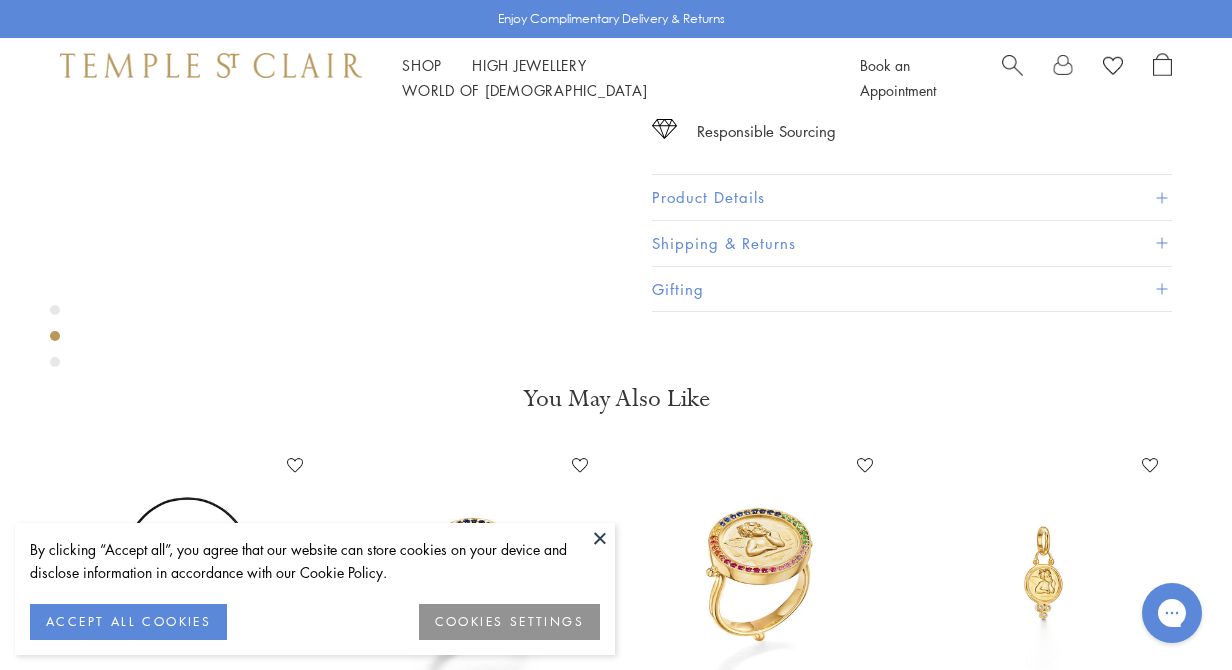 click at bounding box center (55, 362) 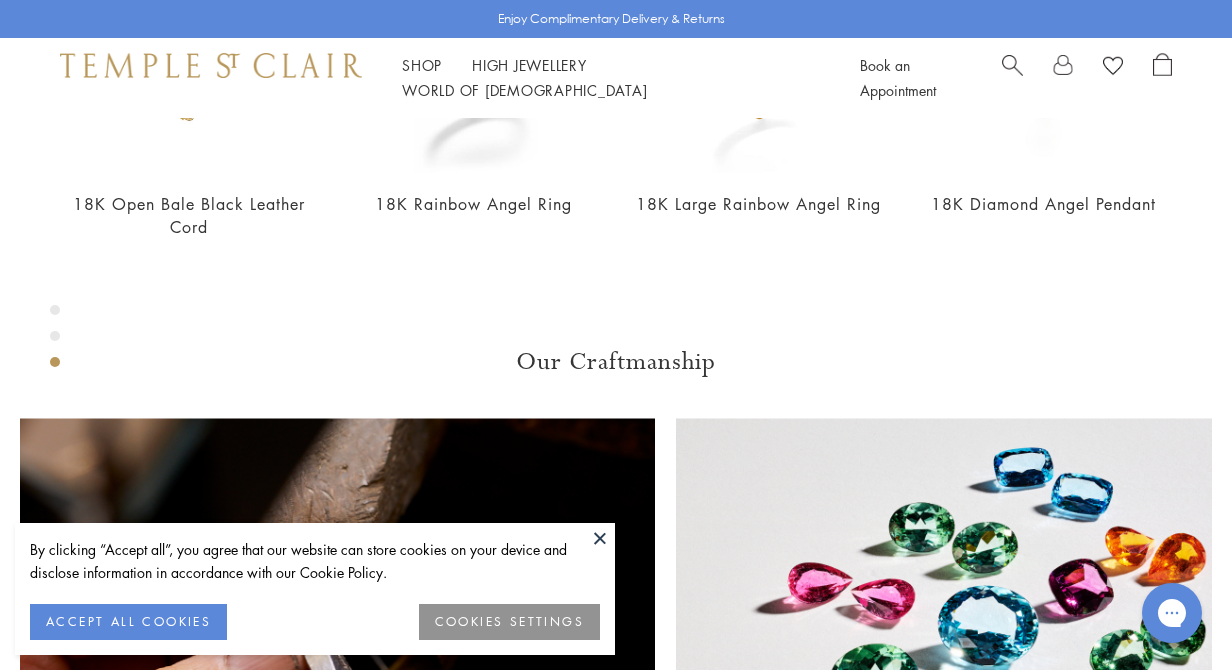 scroll, scrollTop: 118, scrollLeft: 0, axis: vertical 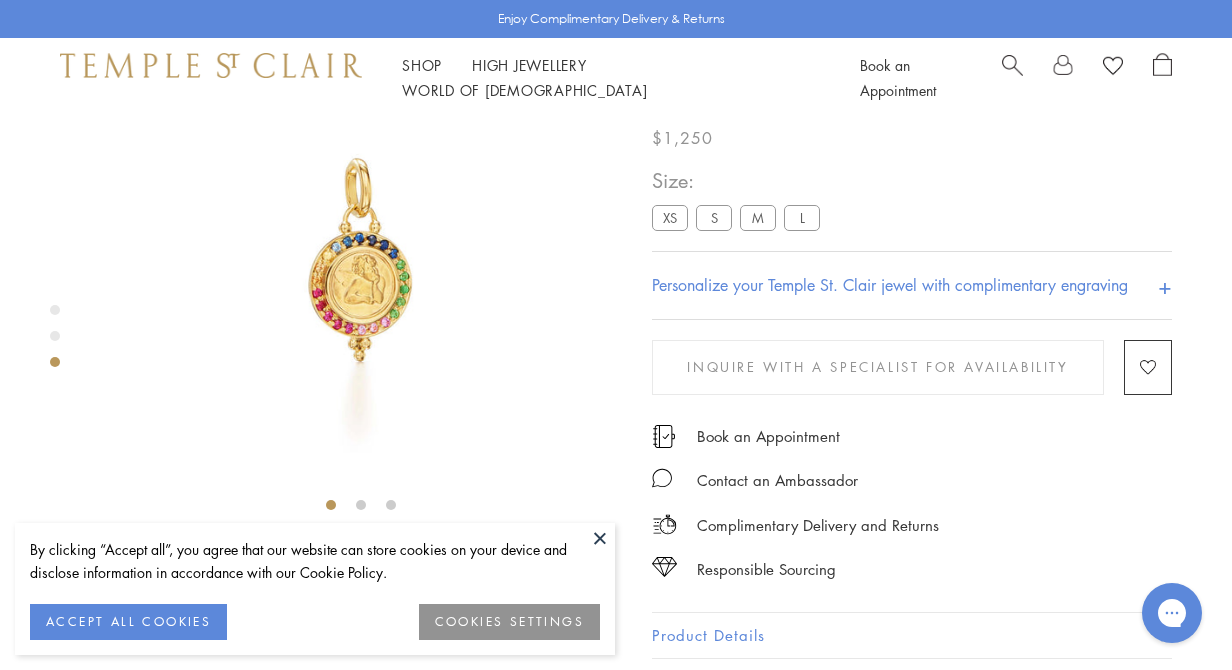 click at bounding box center [-1205, 261] 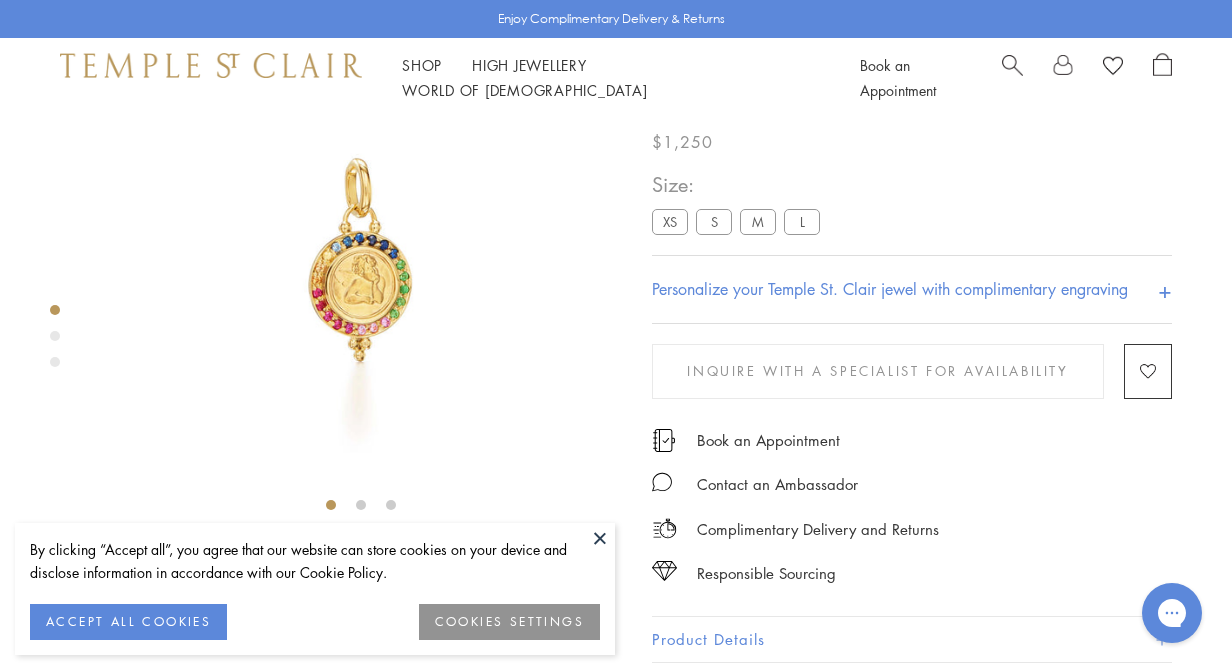 click at bounding box center (55, 362) 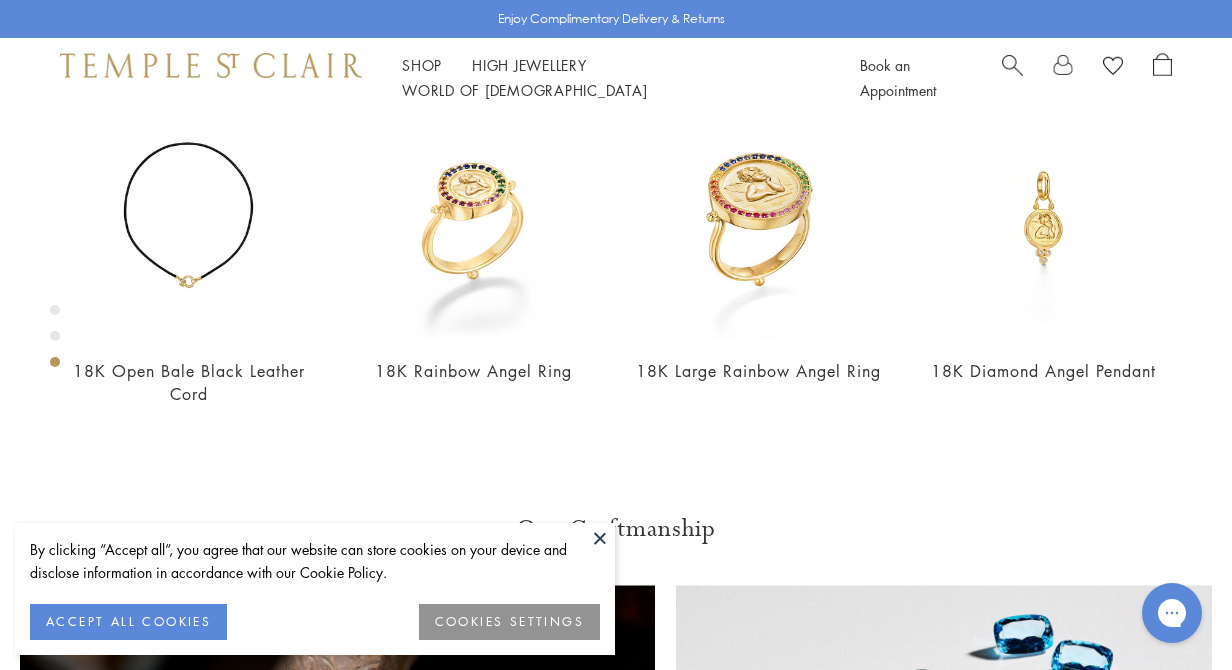 scroll, scrollTop: 1082, scrollLeft: 0, axis: vertical 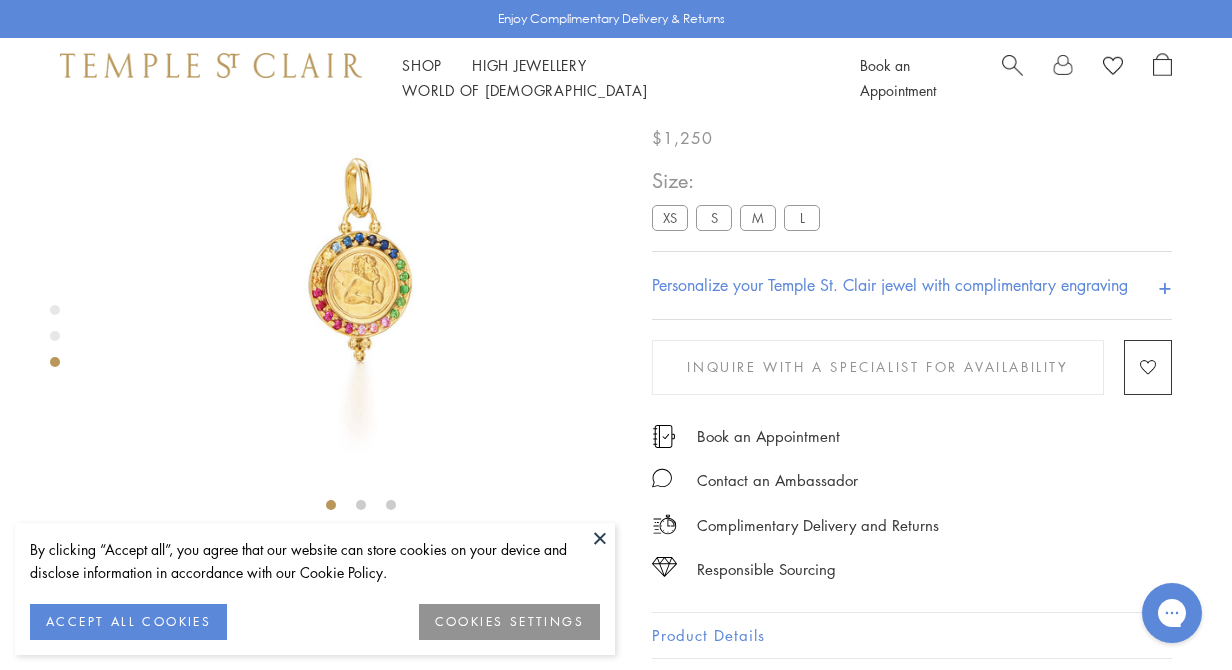 click at bounding box center (-1205, 261) 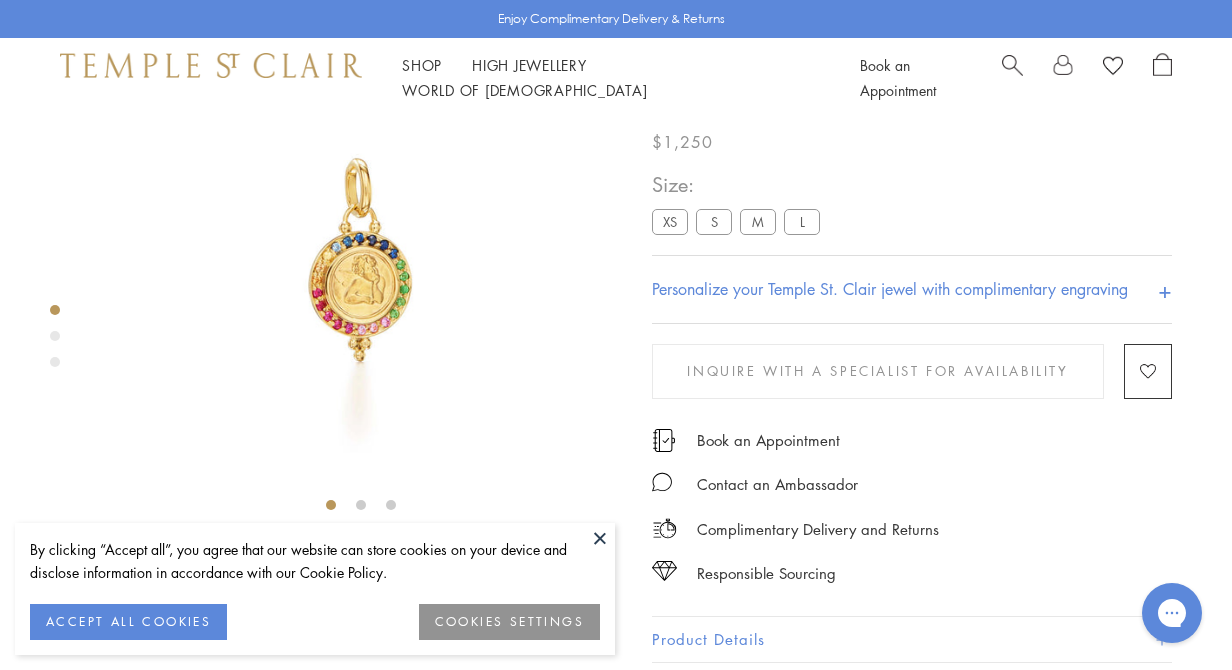 click at bounding box center [55, 362] 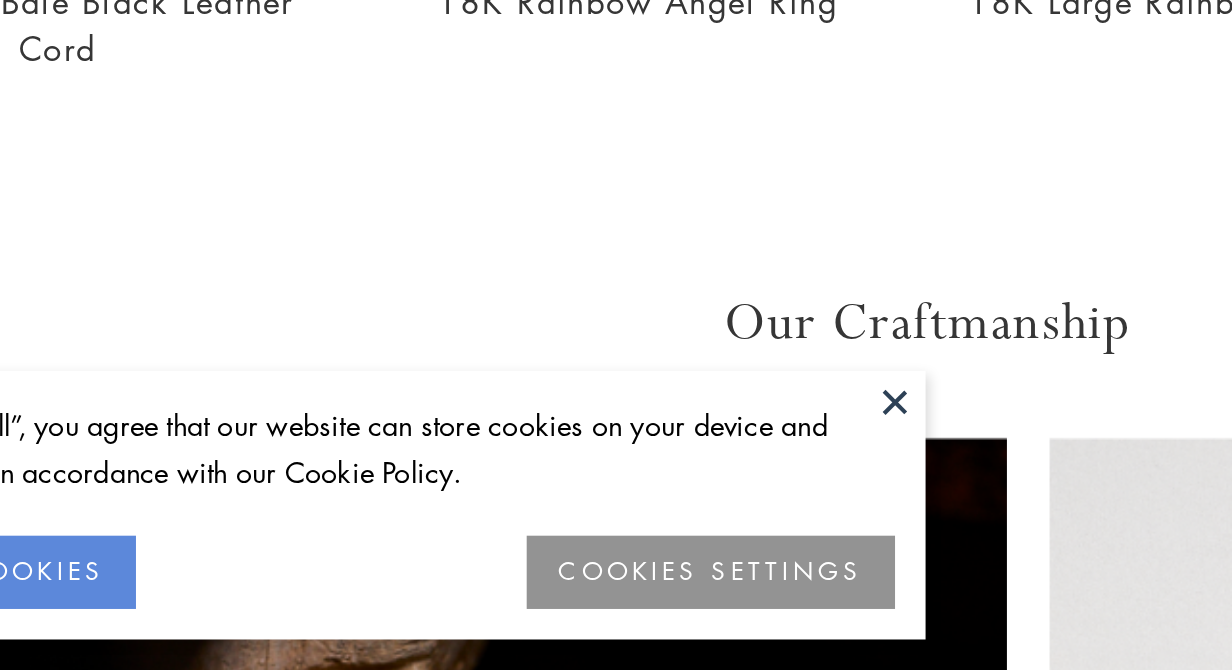 scroll, scrollTop: 948, scrollLeft: 0, axis: vertical 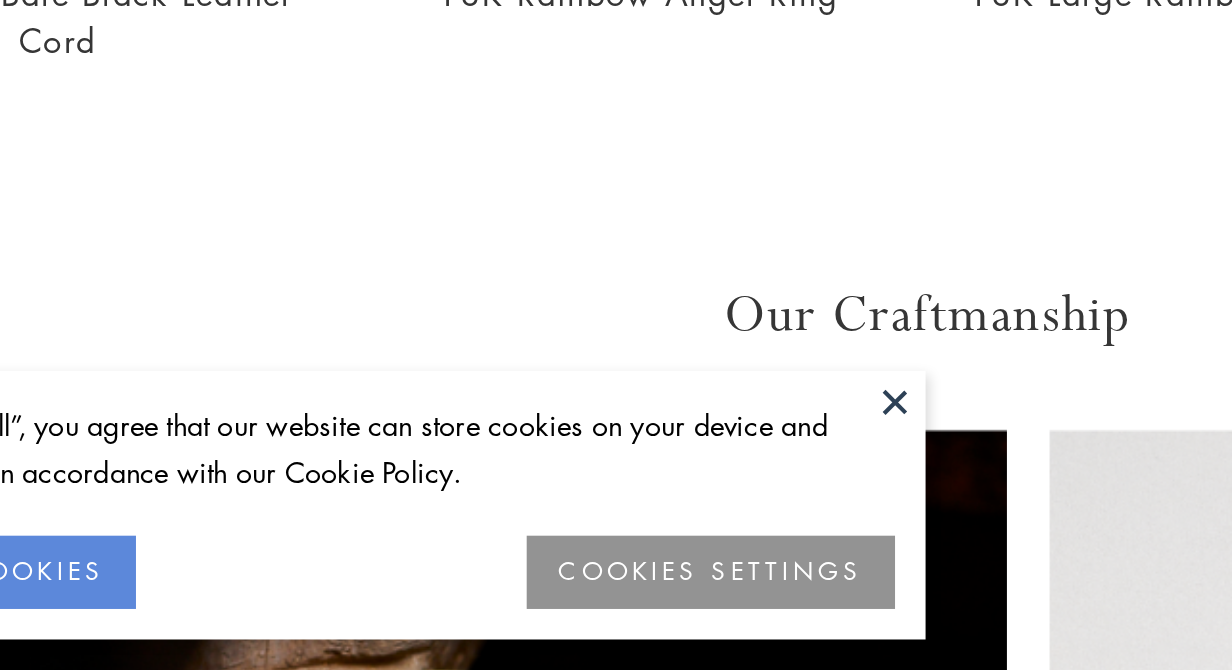click at bounding box center (600, 538) 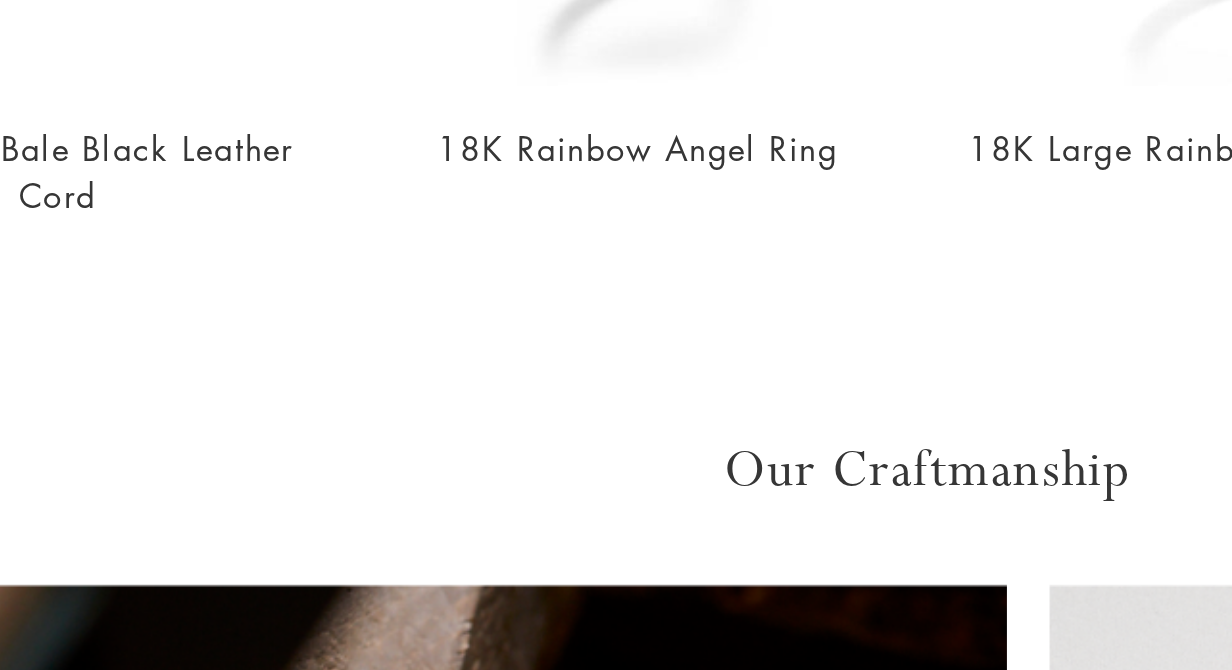 click at bounding box center [-161, -569] 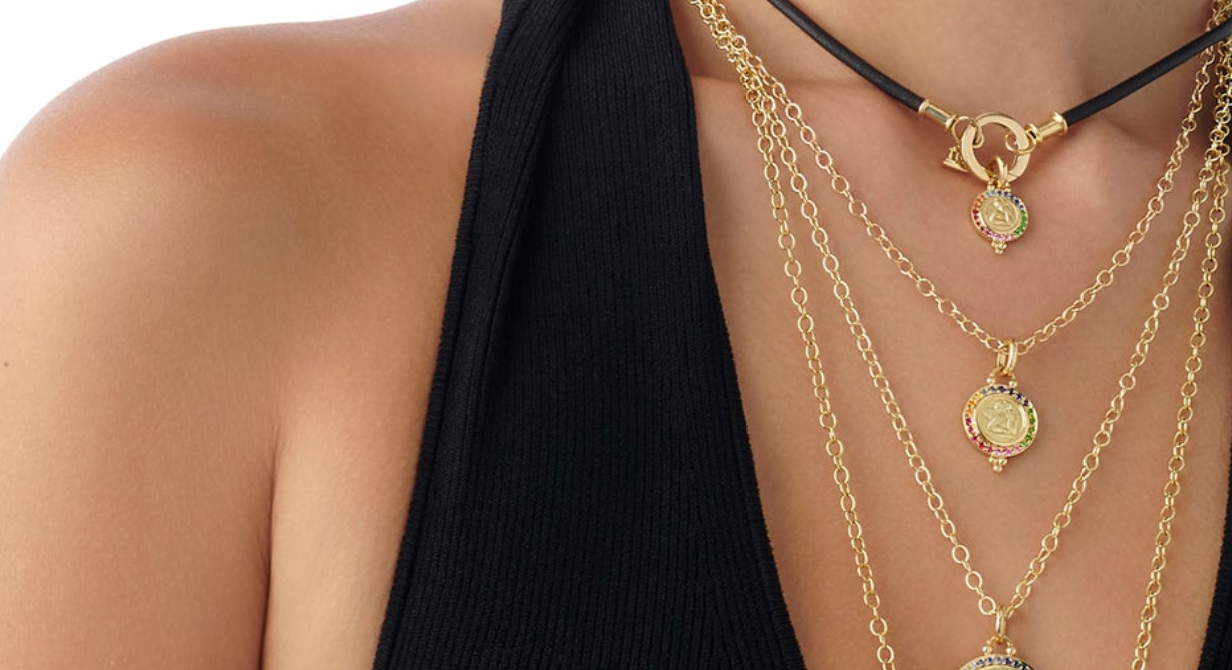 click at bounding box center [616, 335] 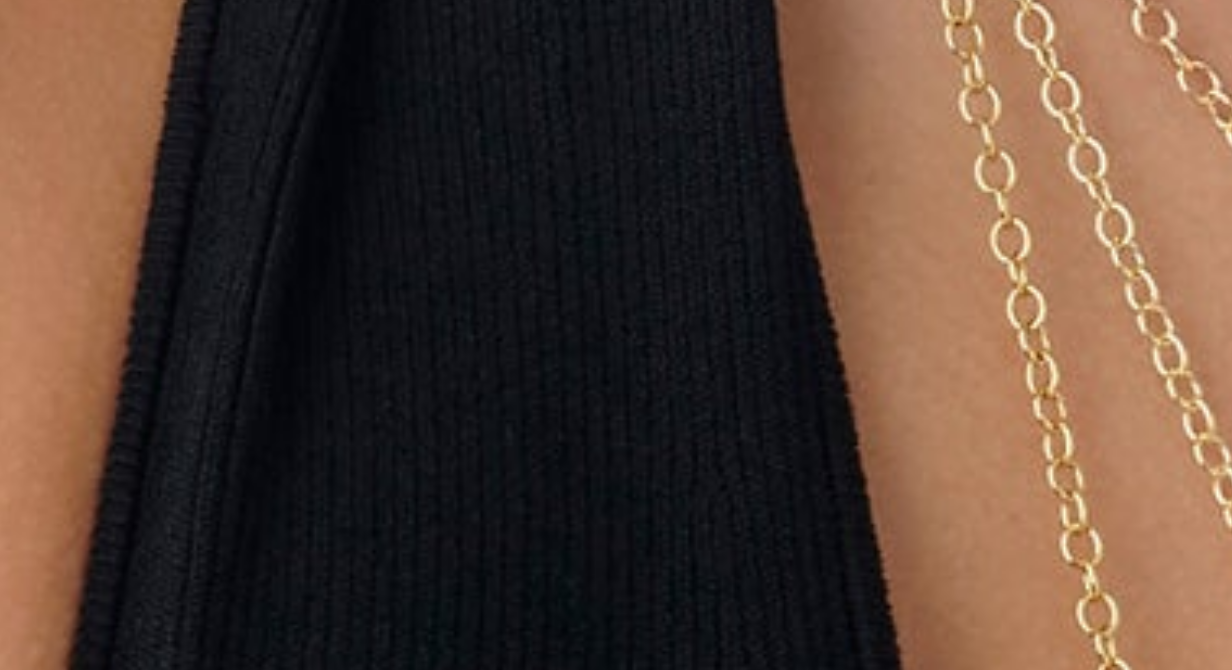 click at bounding box center (812, 584) 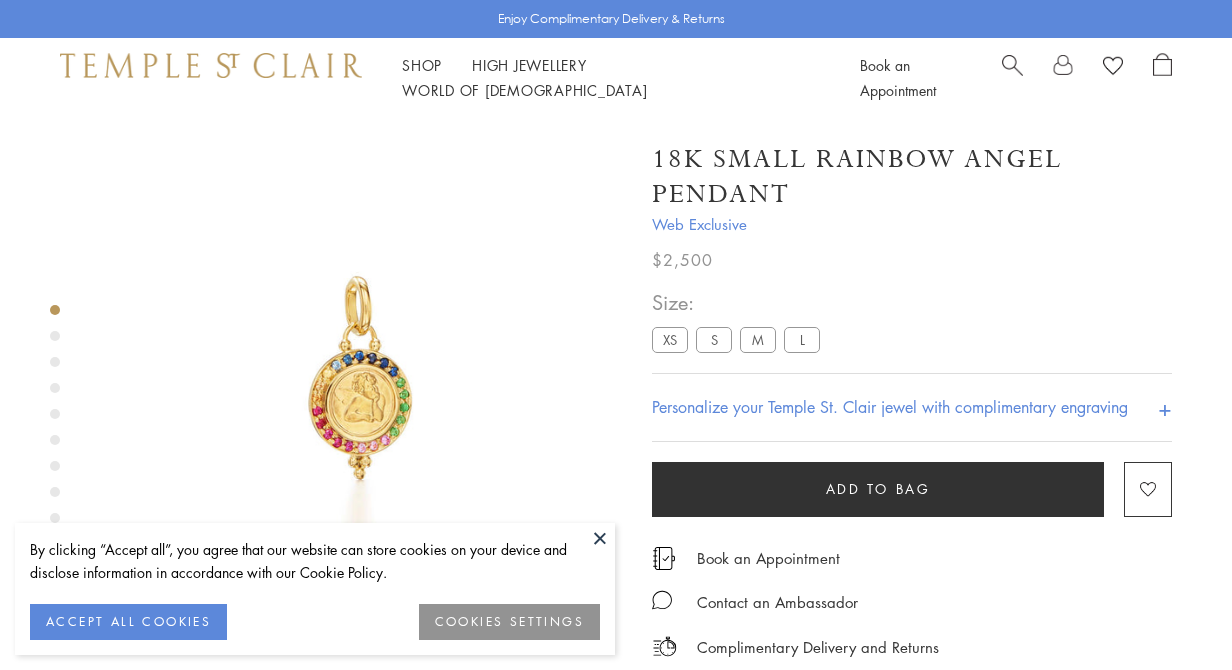 scroll, scrollTop: 118, scrollLeft: 0, axis: vertical 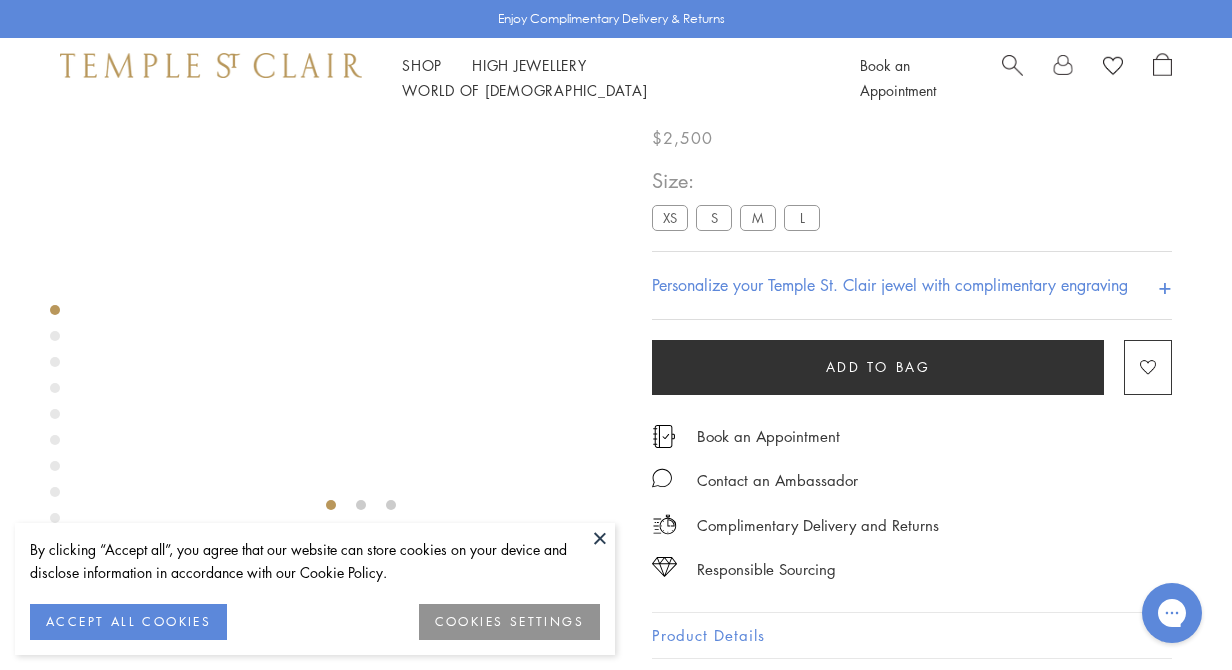 click at bounding box center [55, 336] 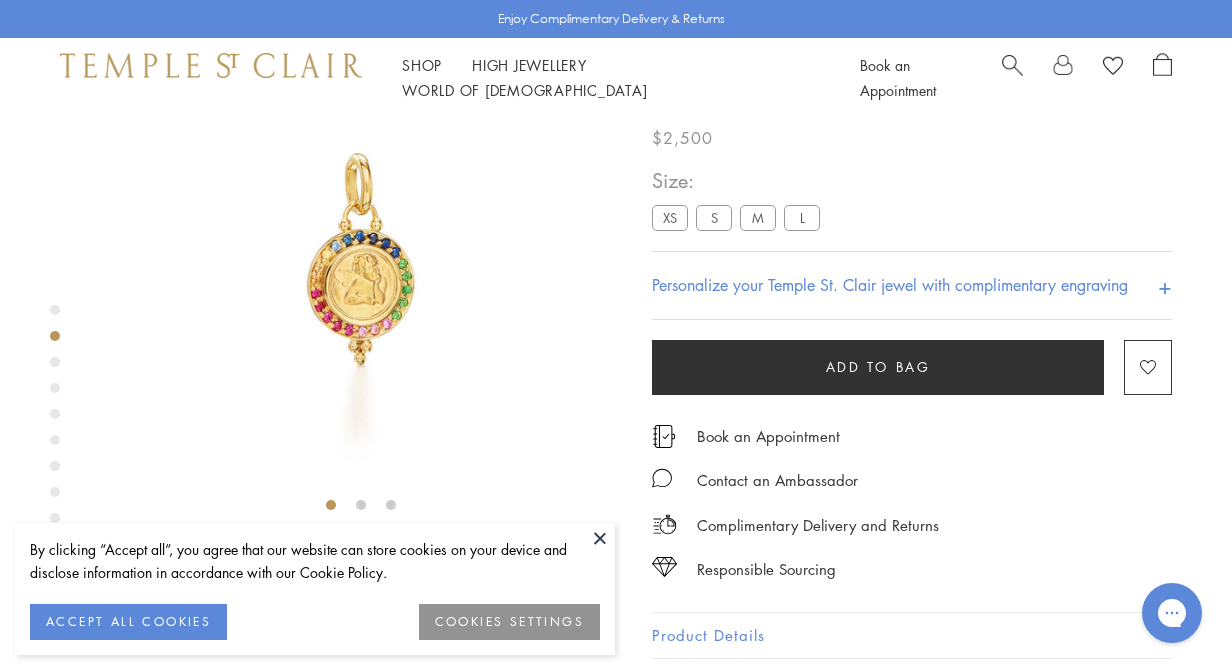 click at bounding box center (55, 362) 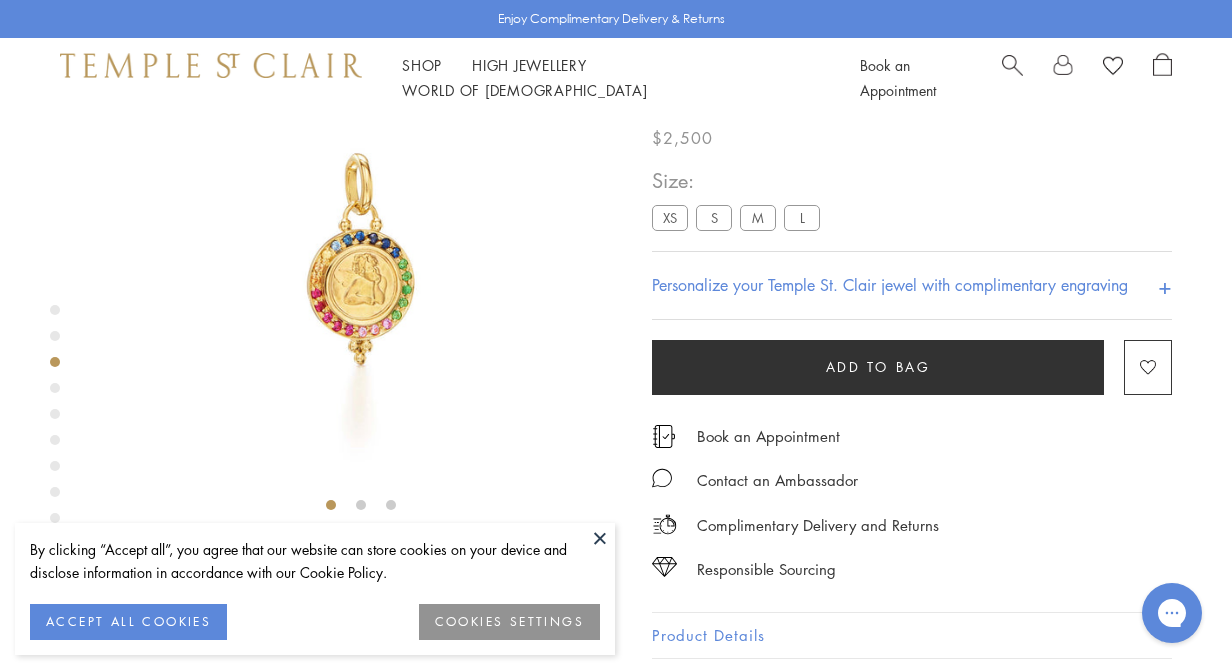 click at bounding box center (55, 388) 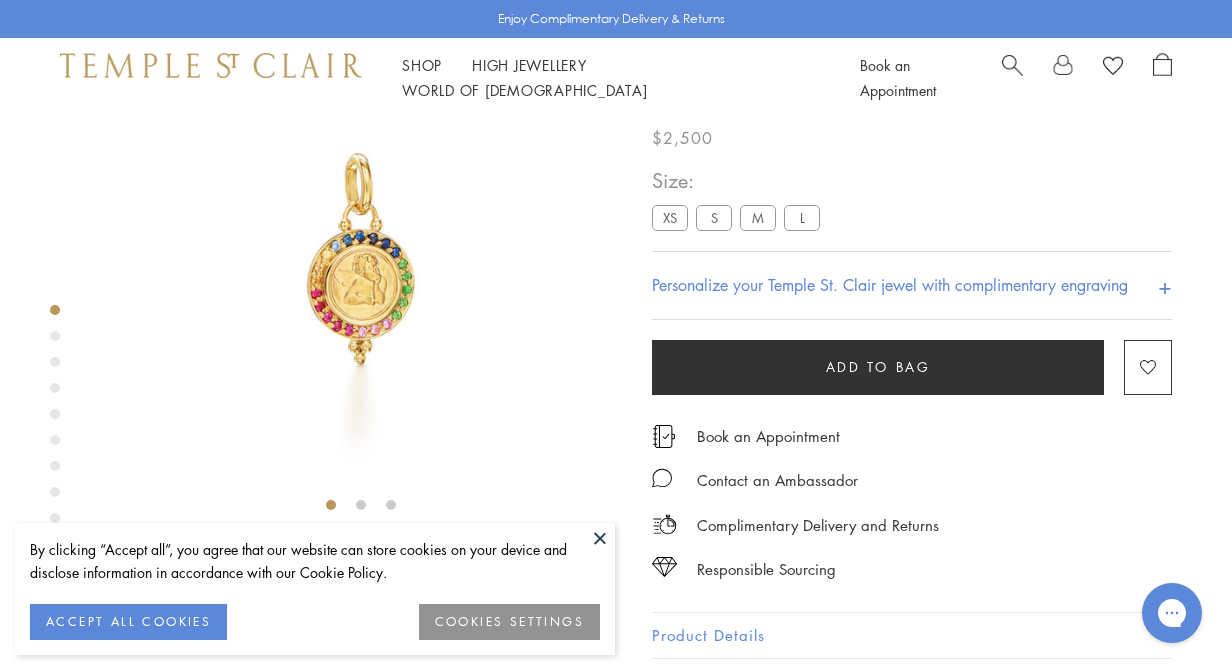 scroll, scrollTop: 38, scrollLeft: 0, axis: vertical 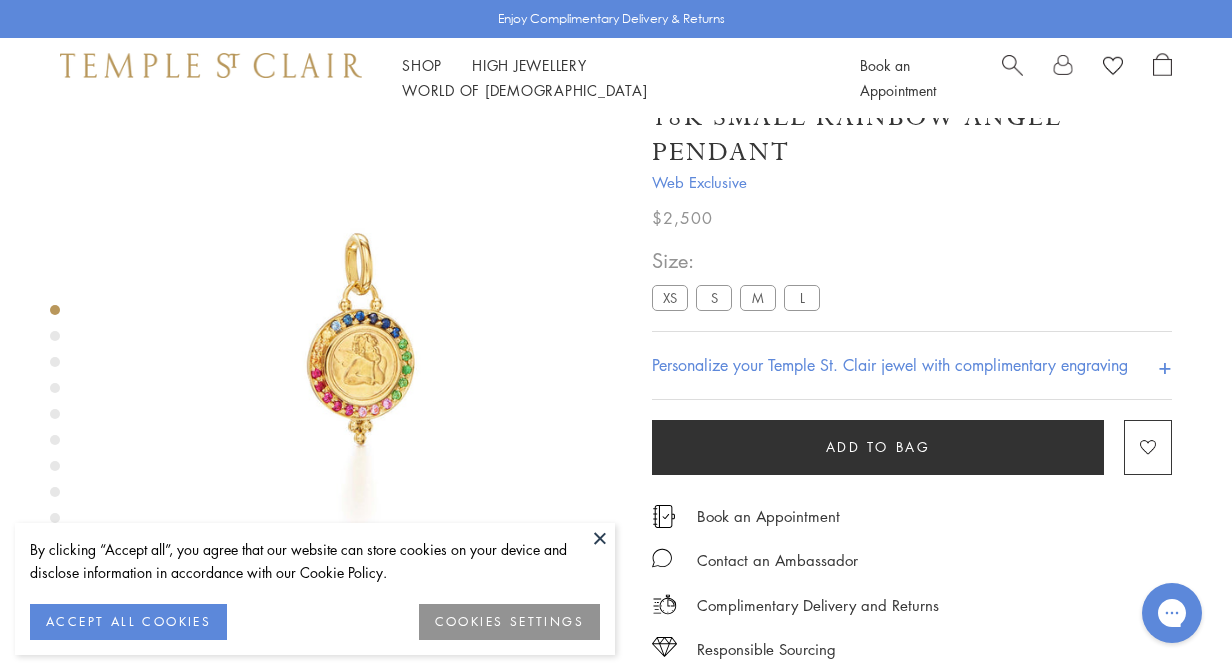 click at bounding box center (55, 458) 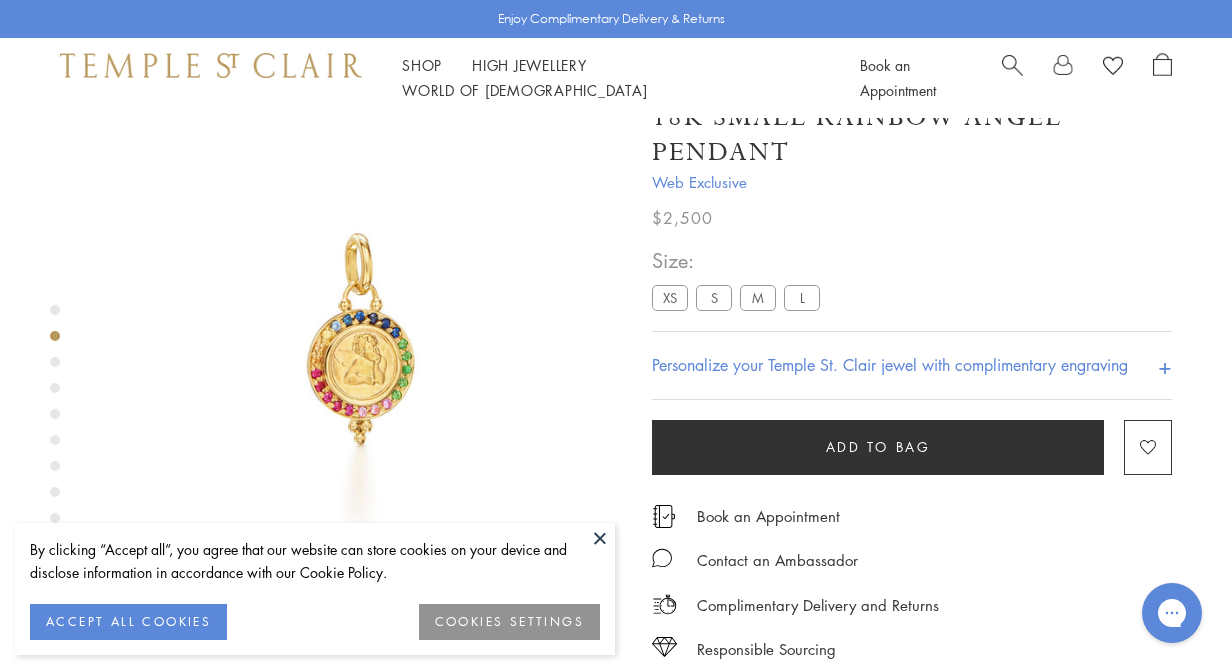 click at bounding box center [55, 362] 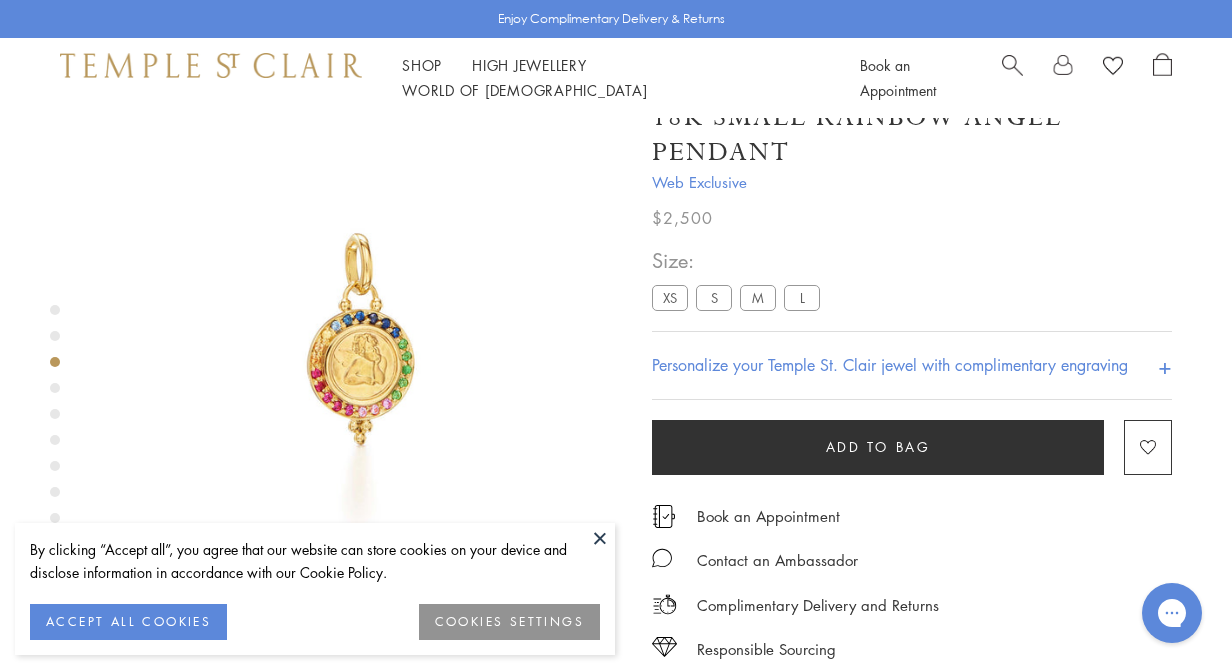 click at bounding box center [55, 388] 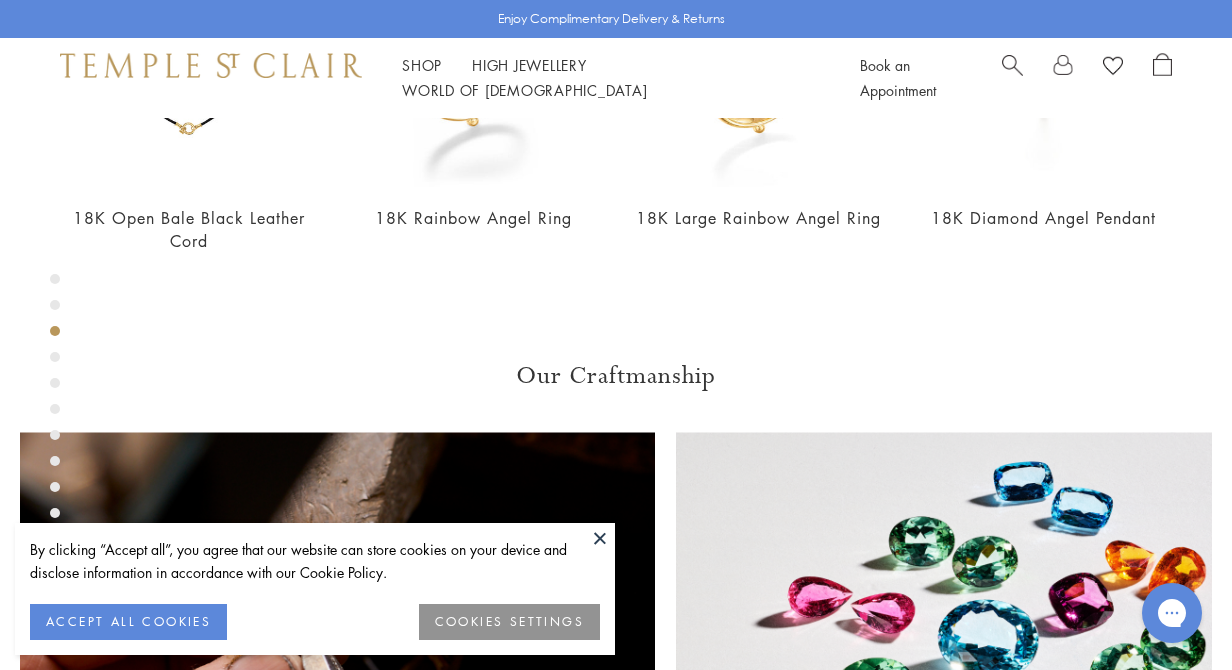 scroll, scrollTop: 1066, scrollLeft: 0, axis: vertical 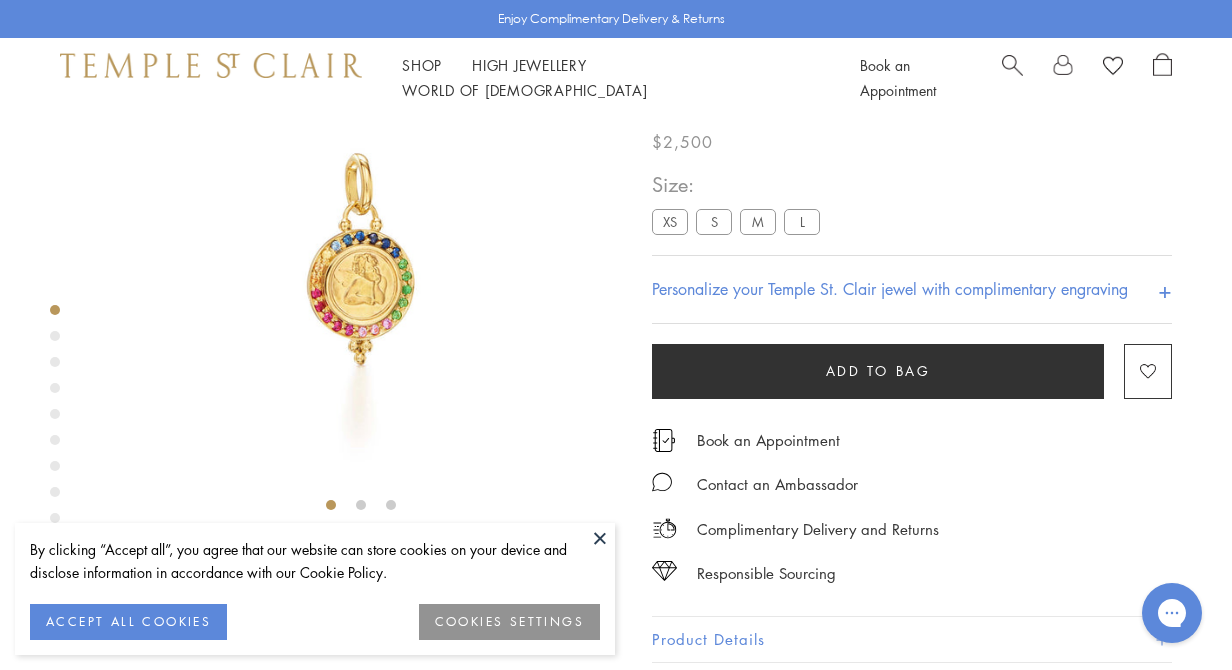 click at bounding box center (-1205, 261) 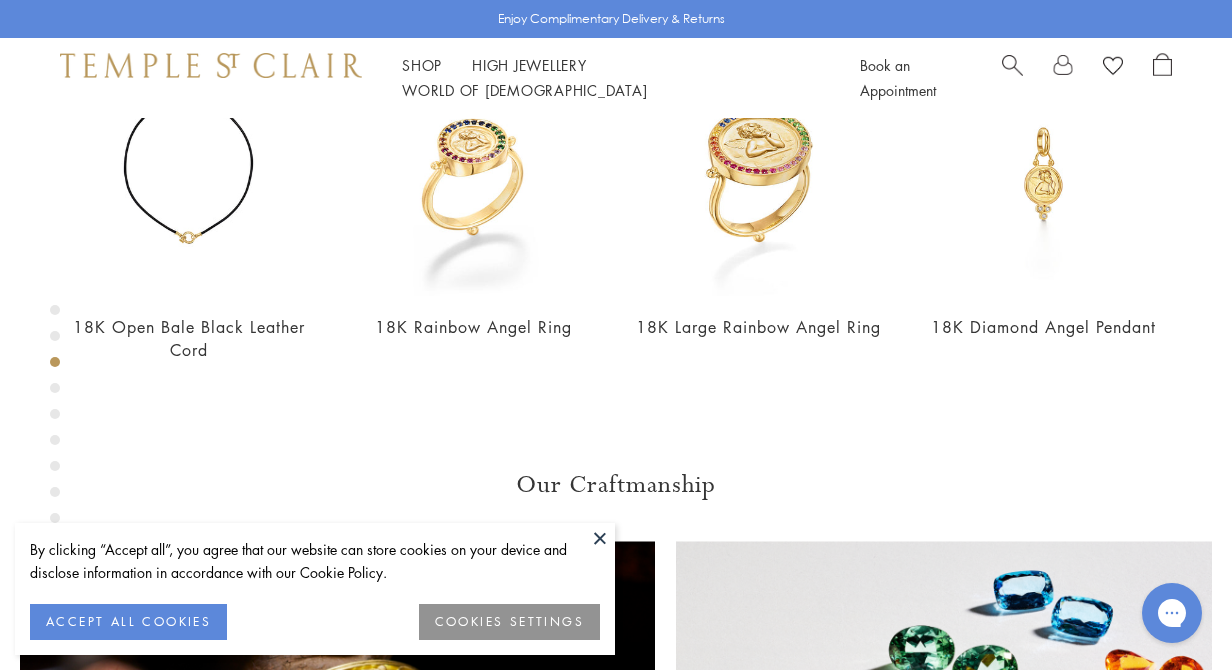 scroll, scrollTop: 962, scrollLeft: 0, axis: vertical 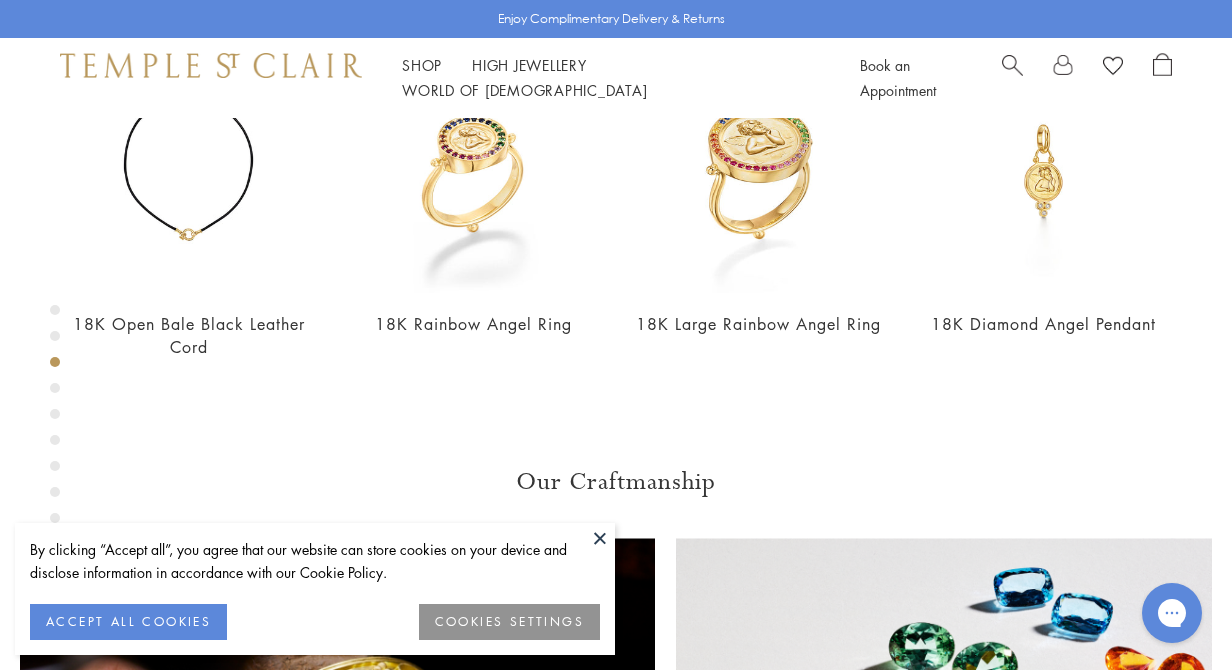 click at bounding box center (-161, -583) 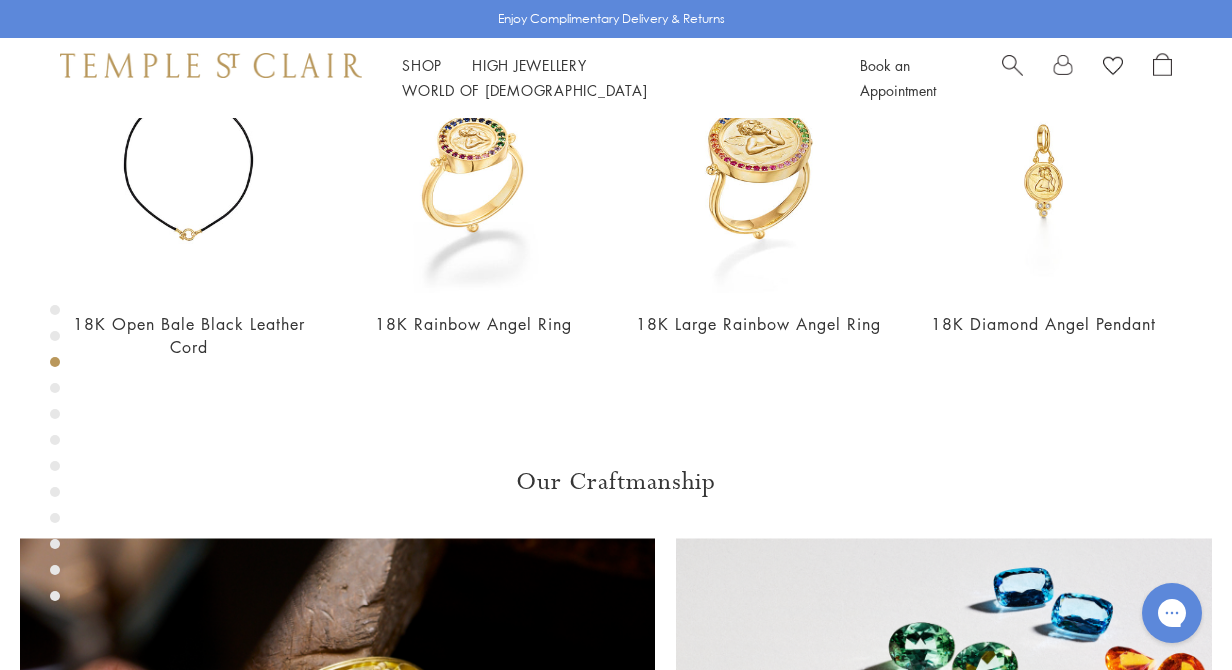 click at bounding box center (-161, -583) 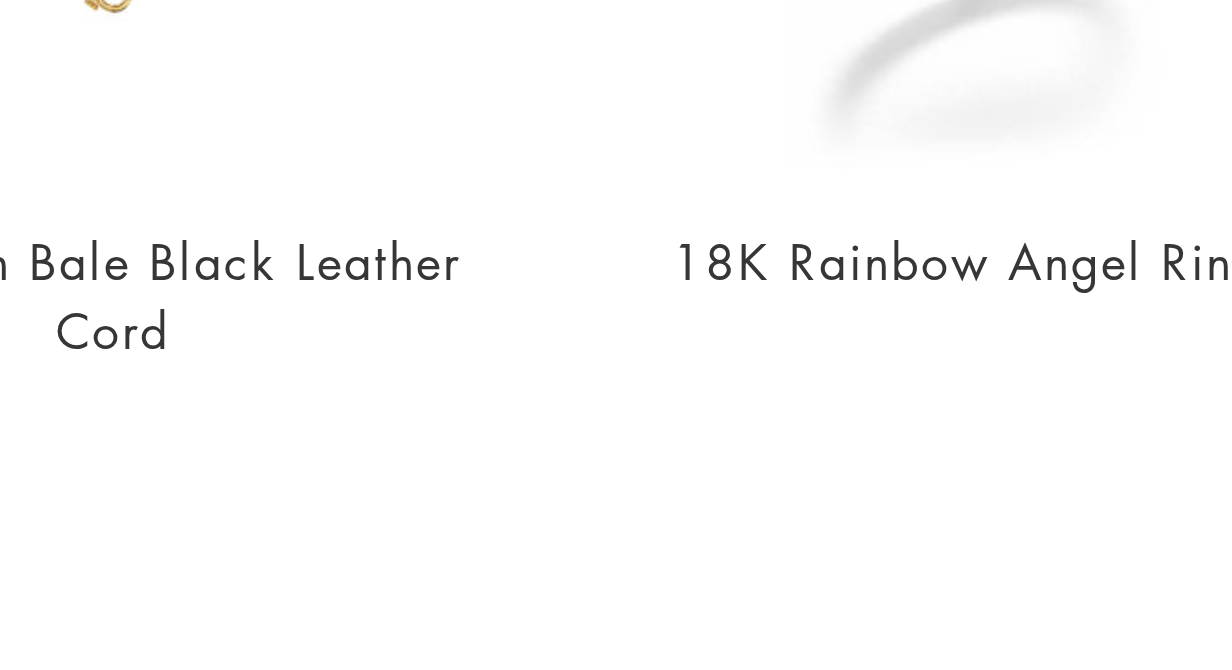 scroll, scrollTop: 932, scrollLeft: 0, axis: vertical 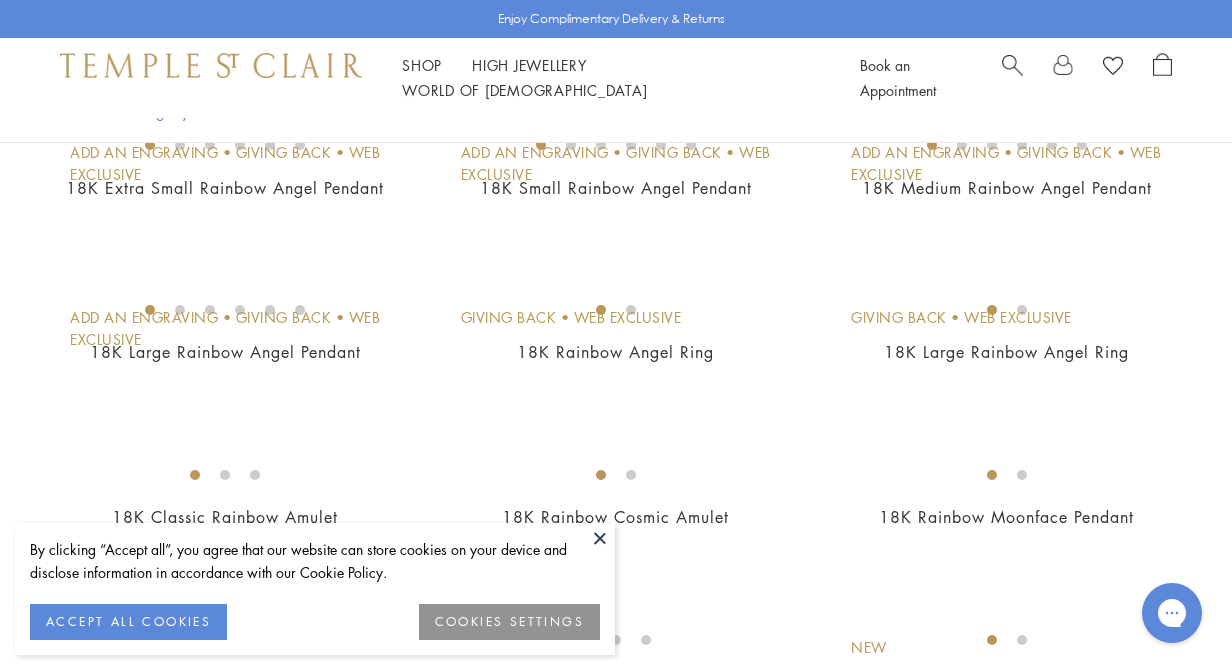 click at bounding box center (600, 538) 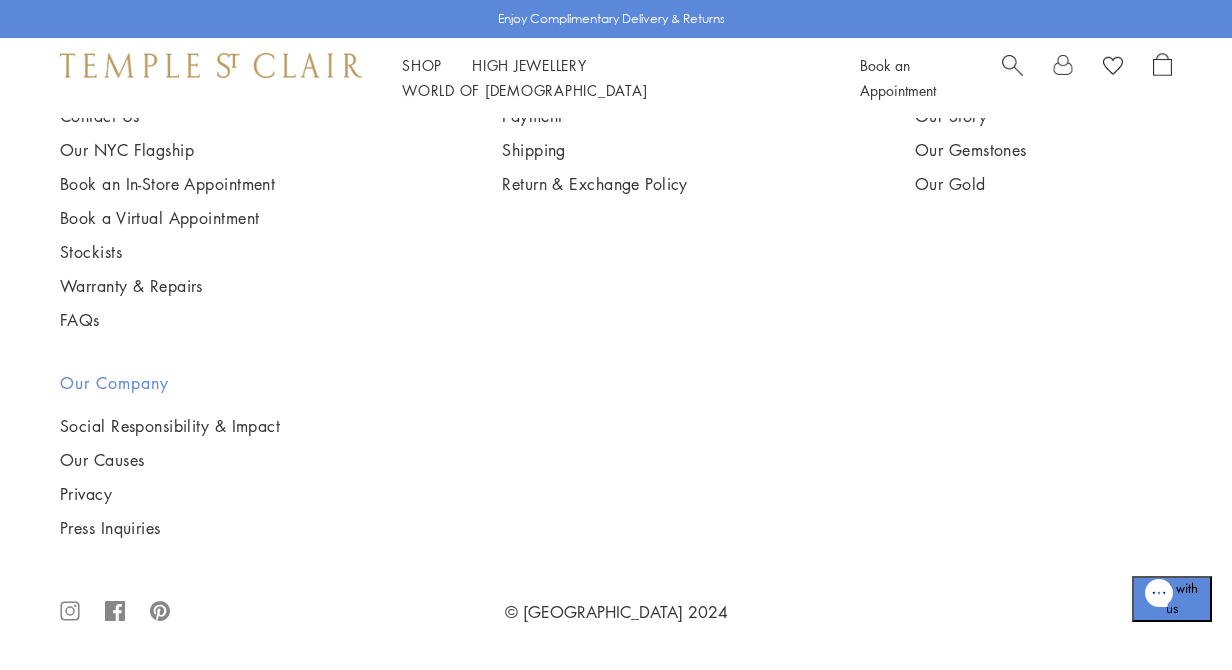 scroll, scrollTop: 8968, scrollLeft: 0, axis: vertical 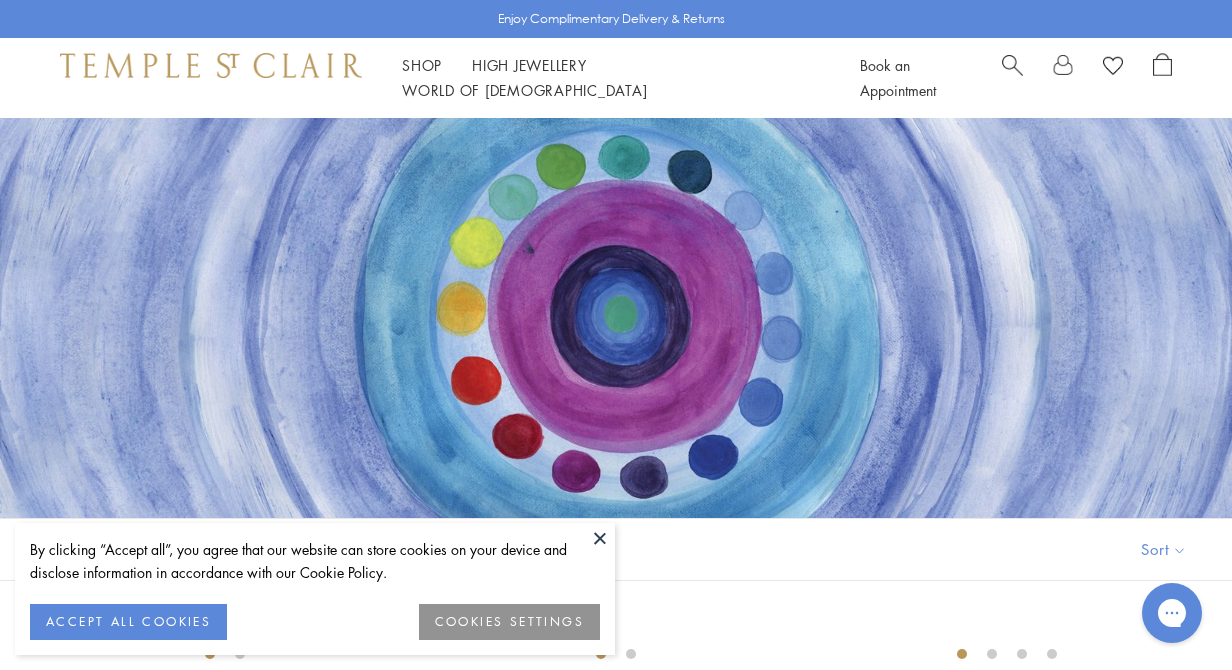click at bounding box center (600, 538) 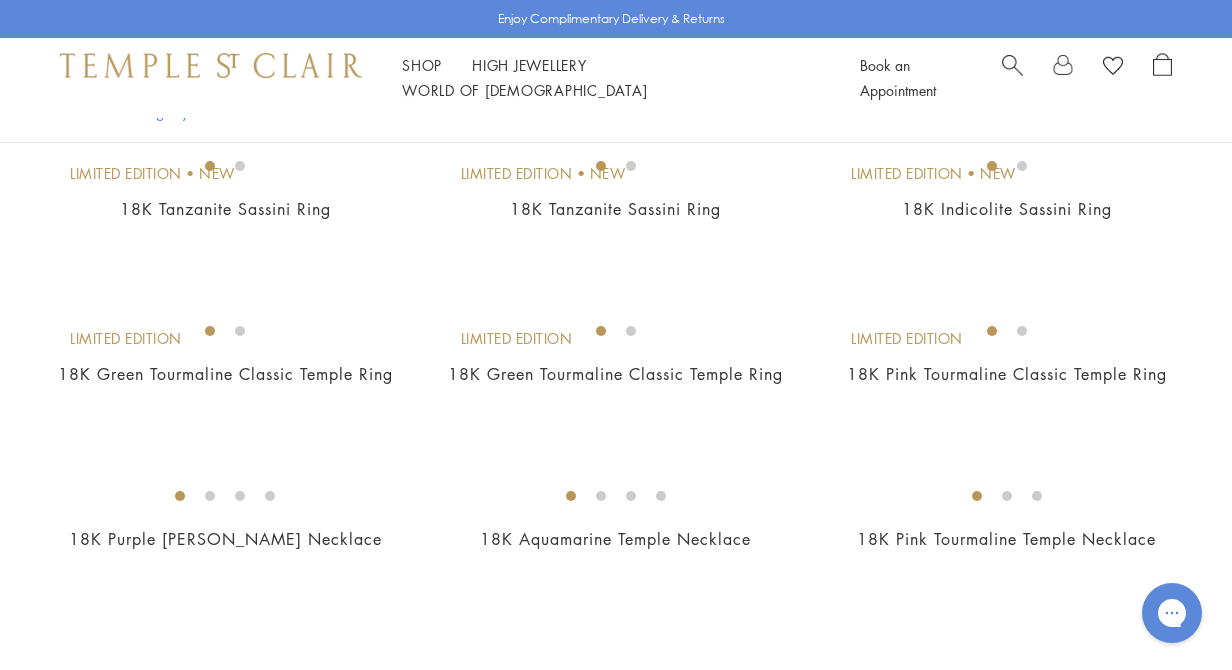 scroll, scrollTop: 2268, scrollLeft: 0, axis: vertical 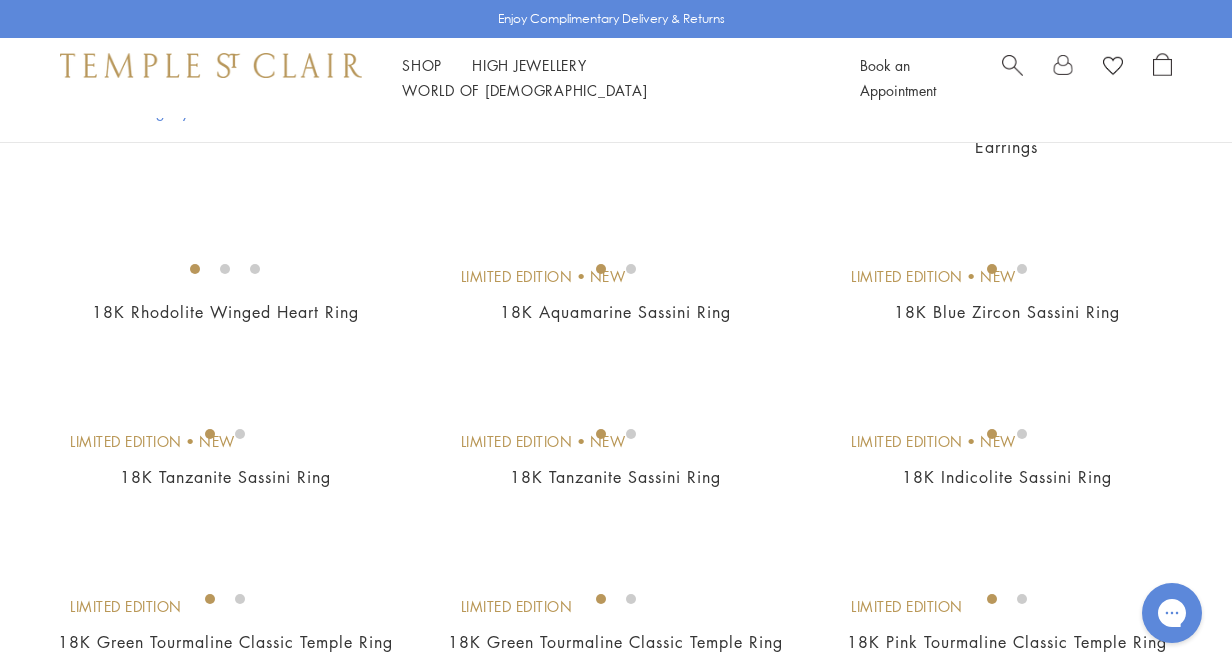 click at bounding box center [1012, 63] 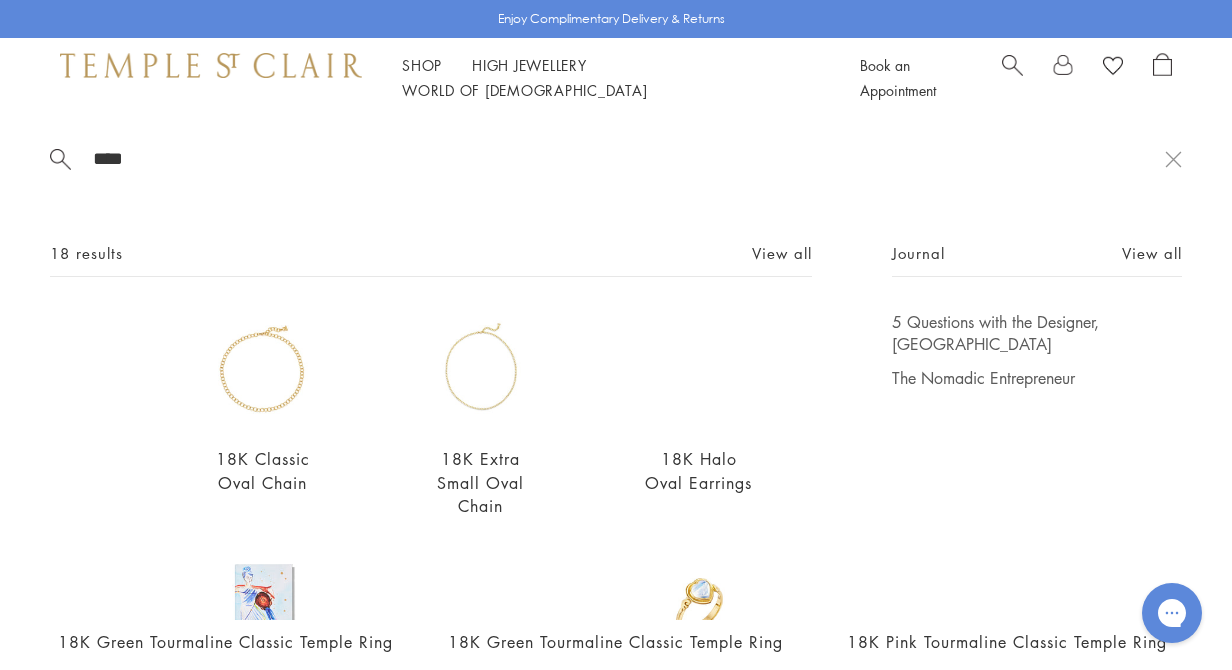 scroll, scrollTop: 0, scrollLeft: 0, axis: both 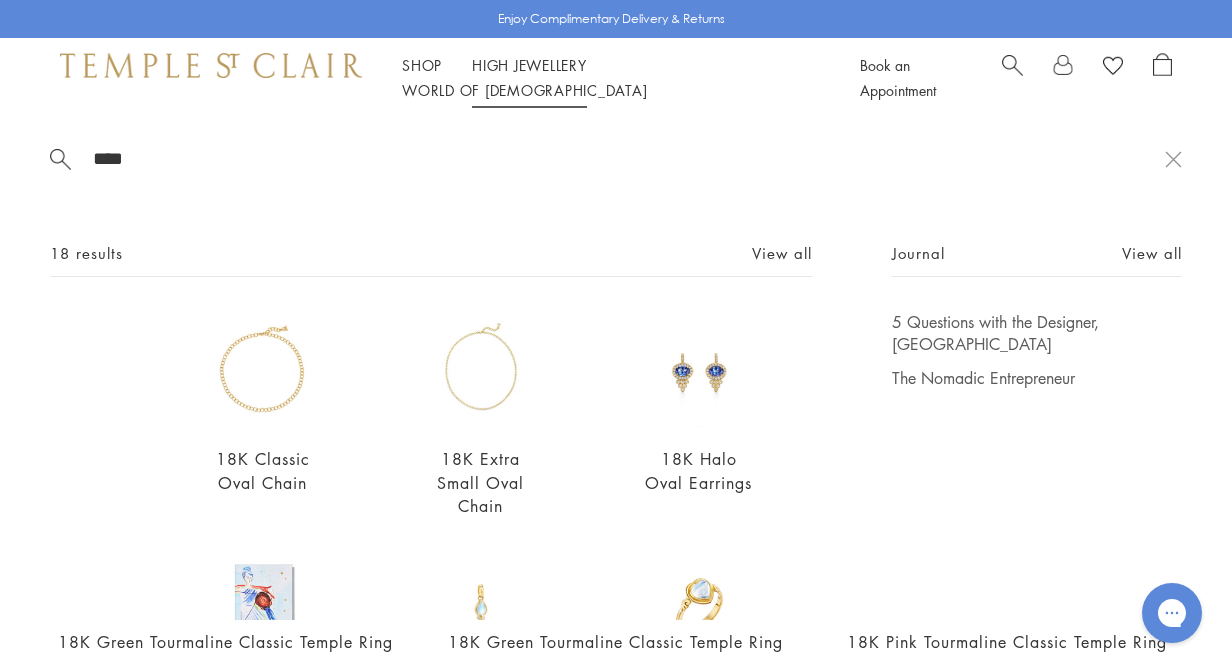 type on "****" 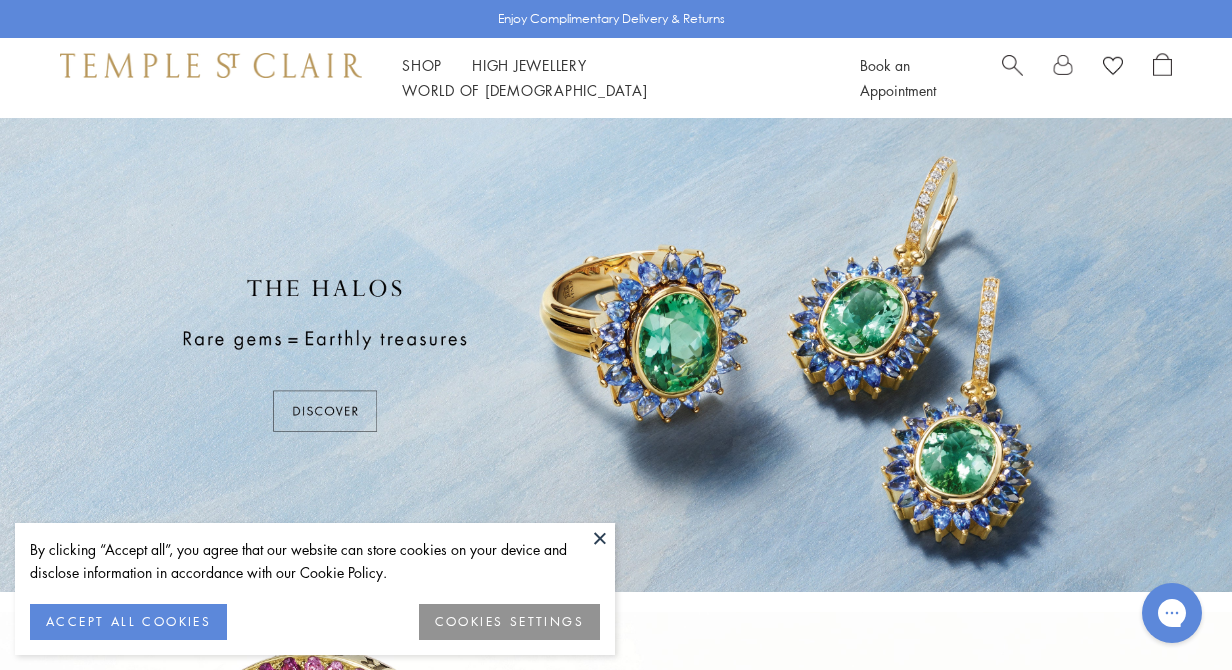 scroll, scrollTop: 0, scrollLeft: 0, axis: both 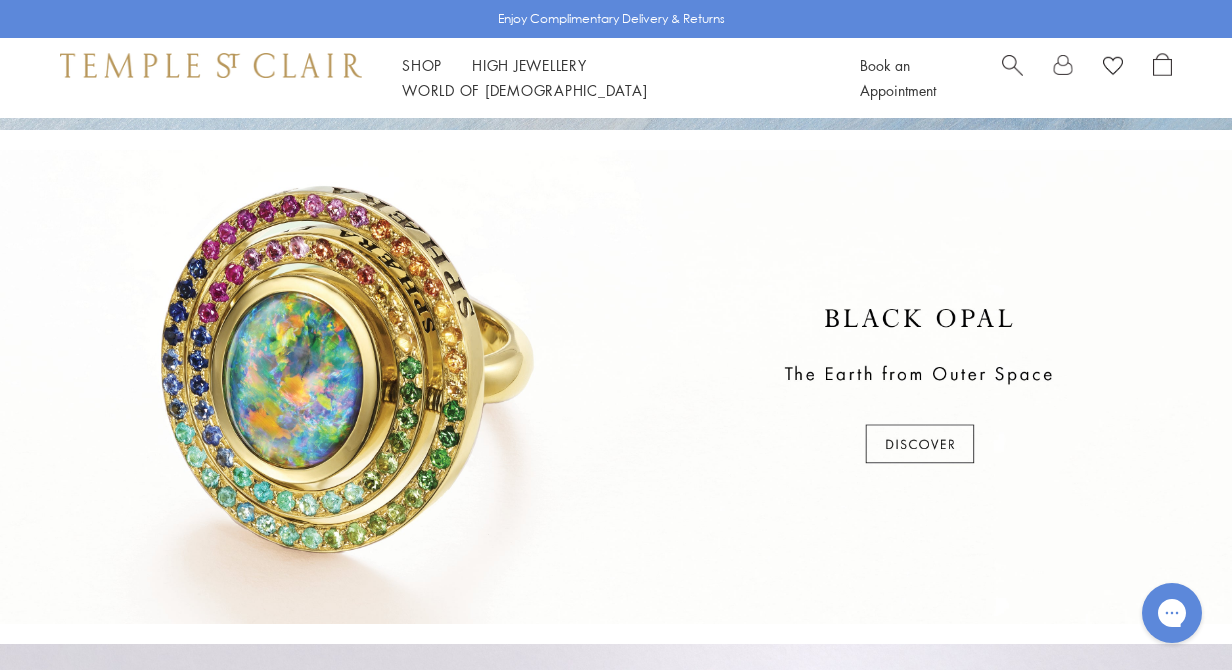 click at bounding box center (616, 387) 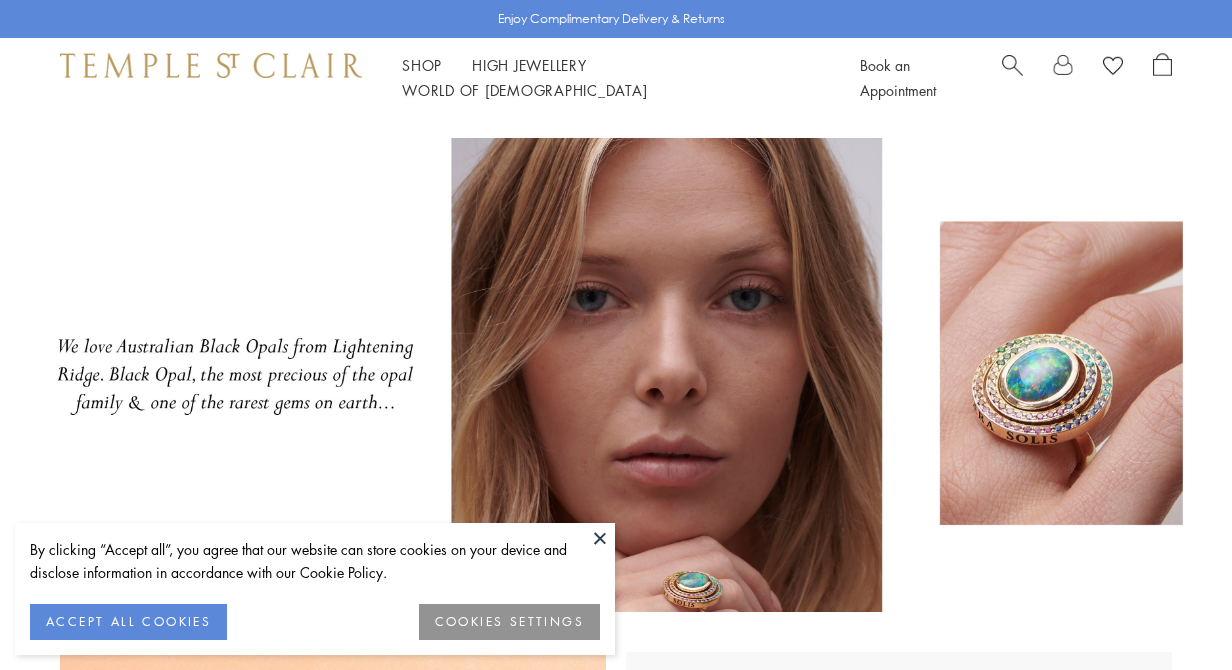 scroll, scrollTop: 0, scrollLeft: 0, axis: both 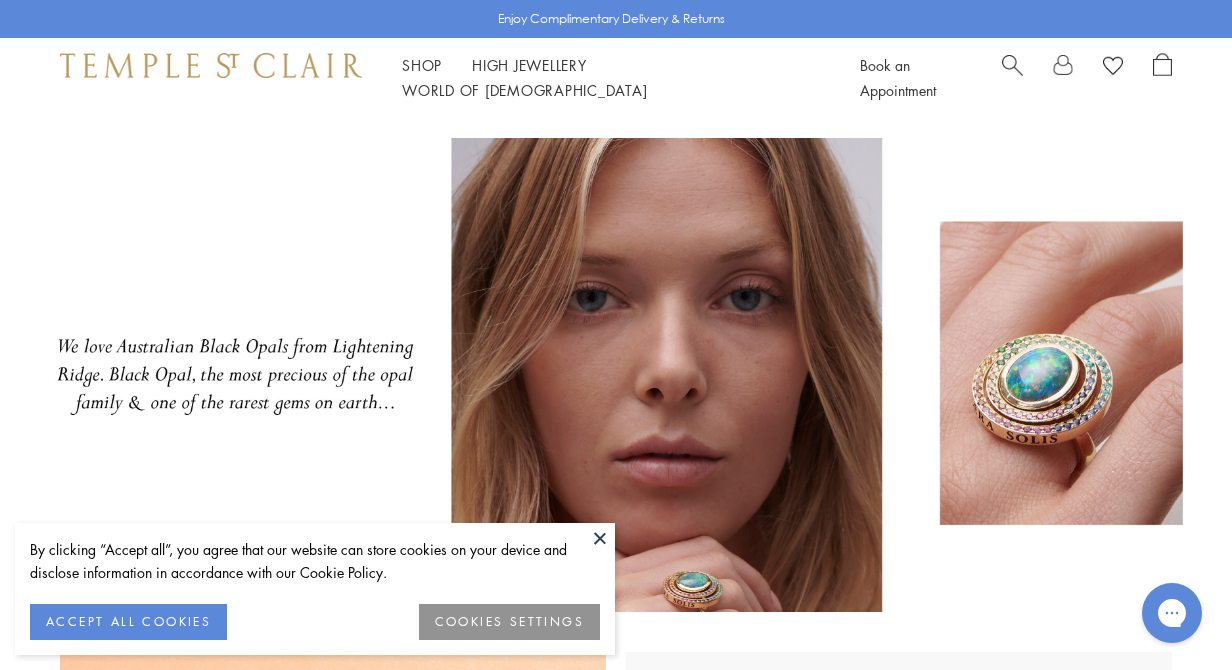 click at bounding box center [600, 538] 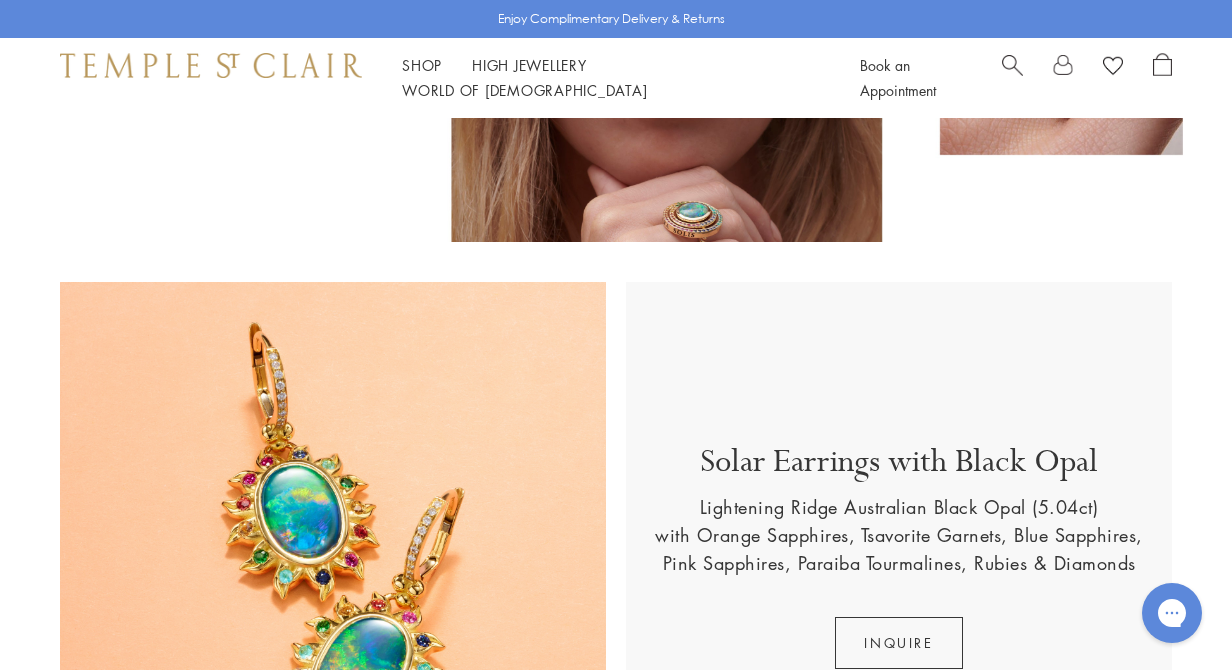 scroll, scrollTop: 227, scrollLeft: 0, axis: vertical 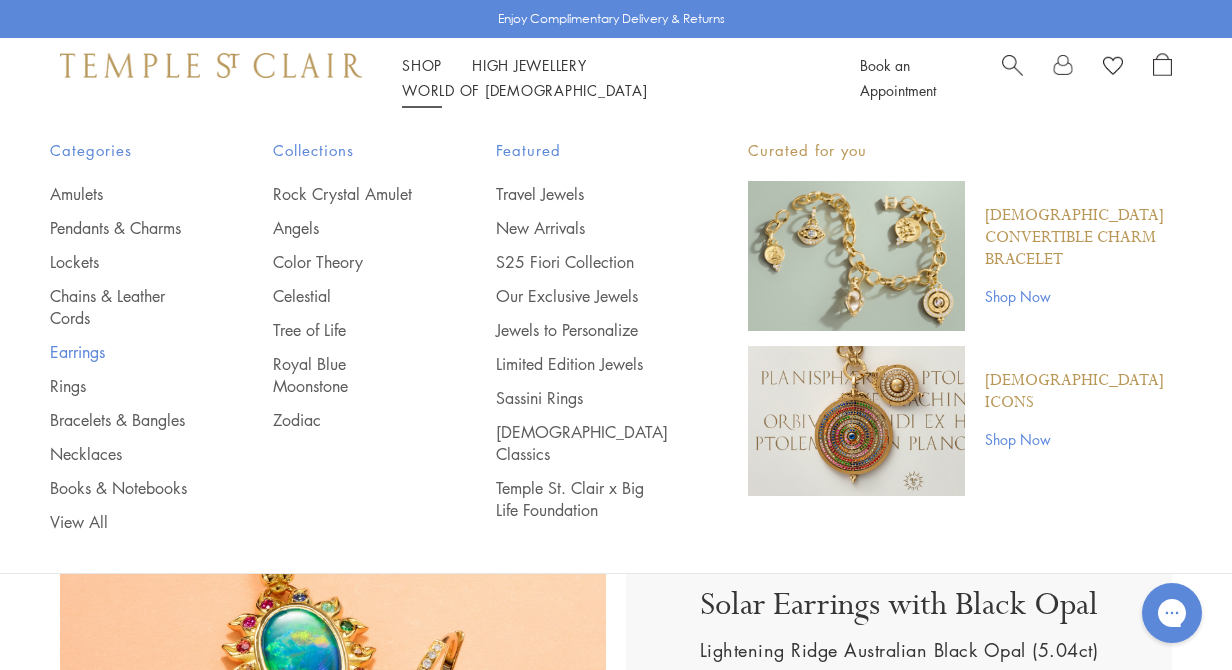 click on "Earrings" at bounding box center [121, 352] 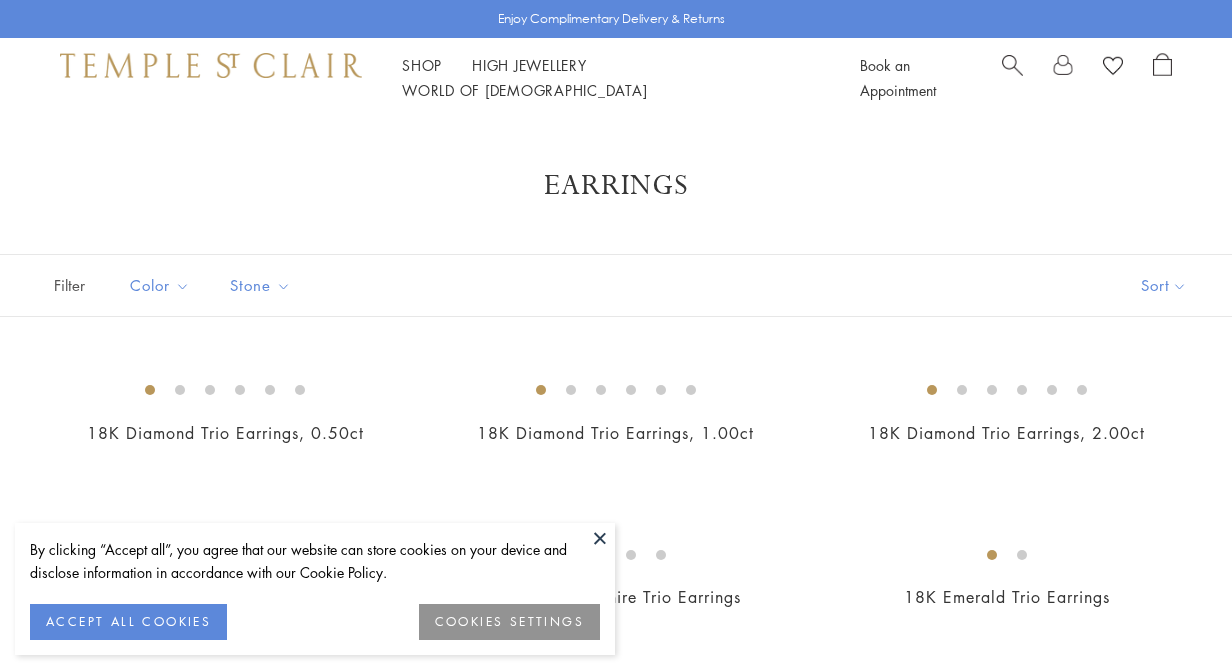 scroll, scrollTop: 0, scrollLeft: 0, axis: both 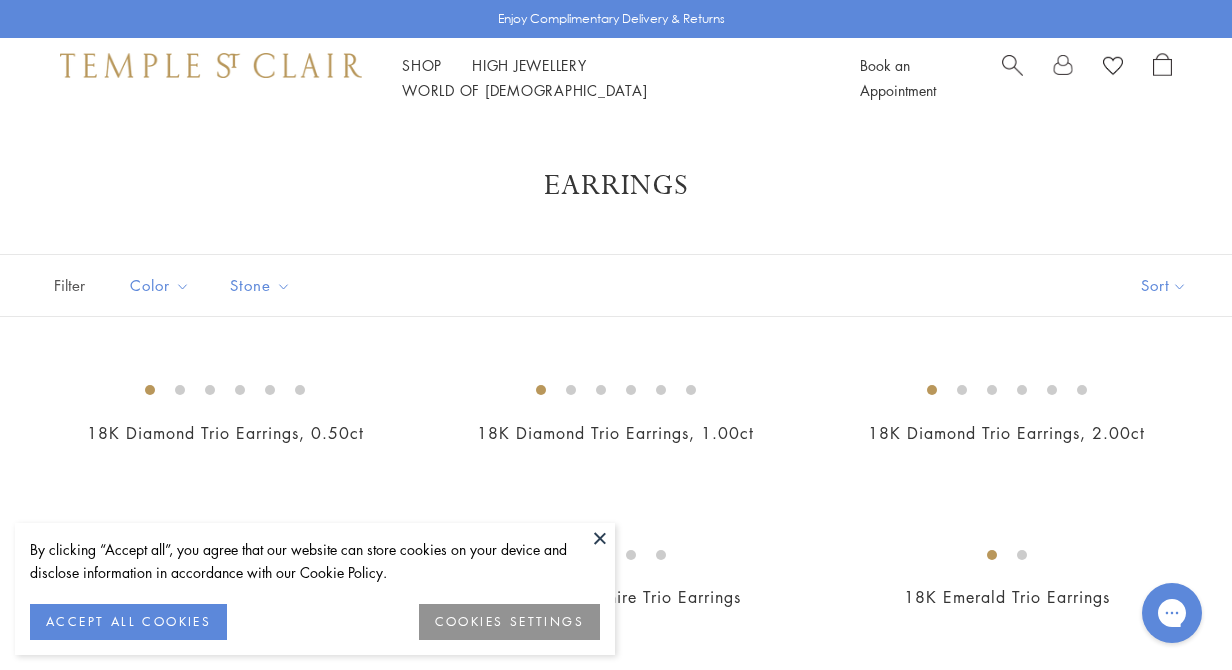 click at bounding box center (600, 538) 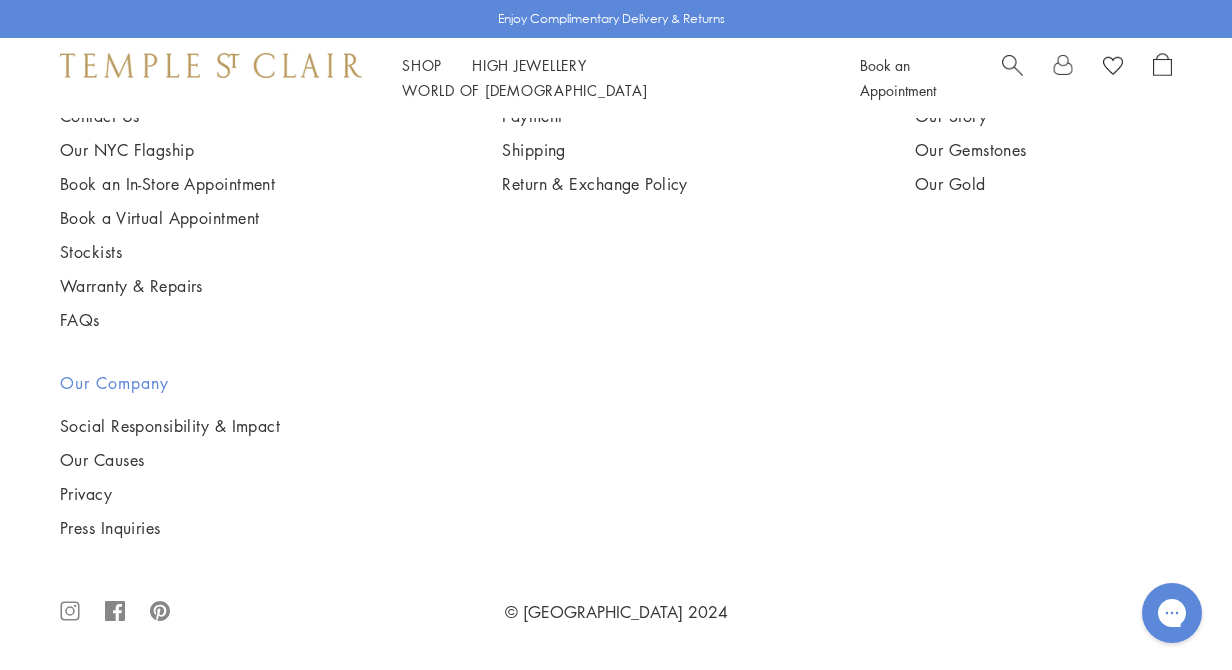 scroll, scrollTop: 8500, scrollLeft: 0, axis: vertical 